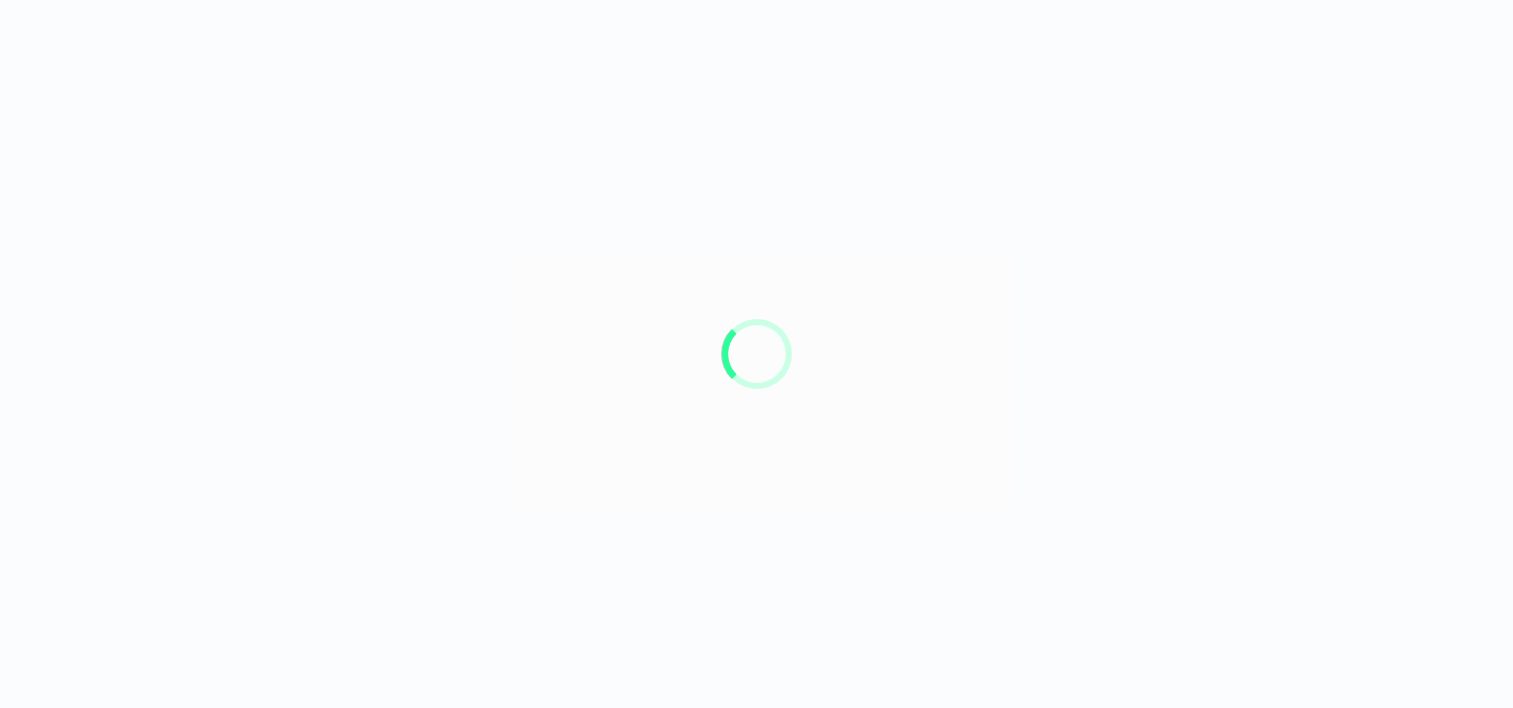 scroll, scrollTop: 0, scrollLeft: 0, axis: both 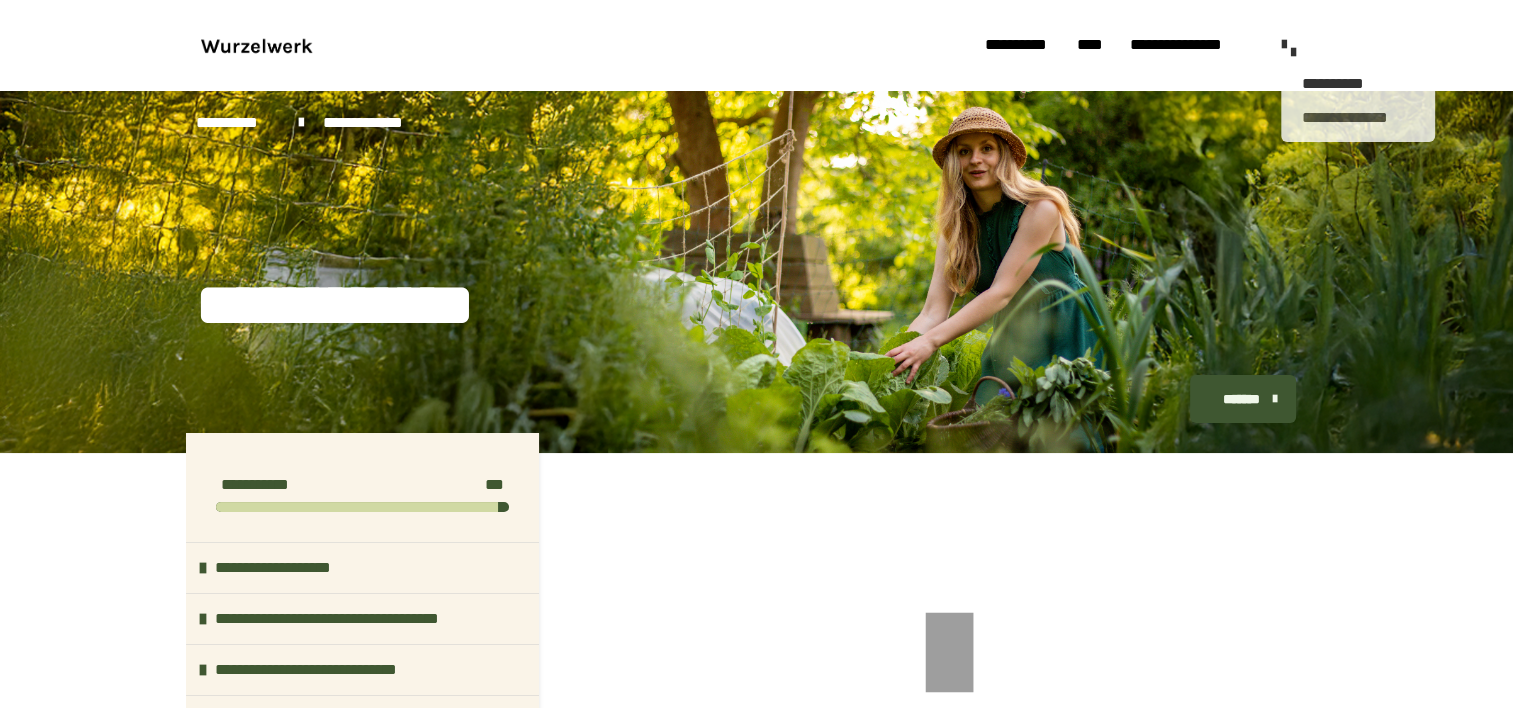 click on "**********" at bounding box center [1358, 117] 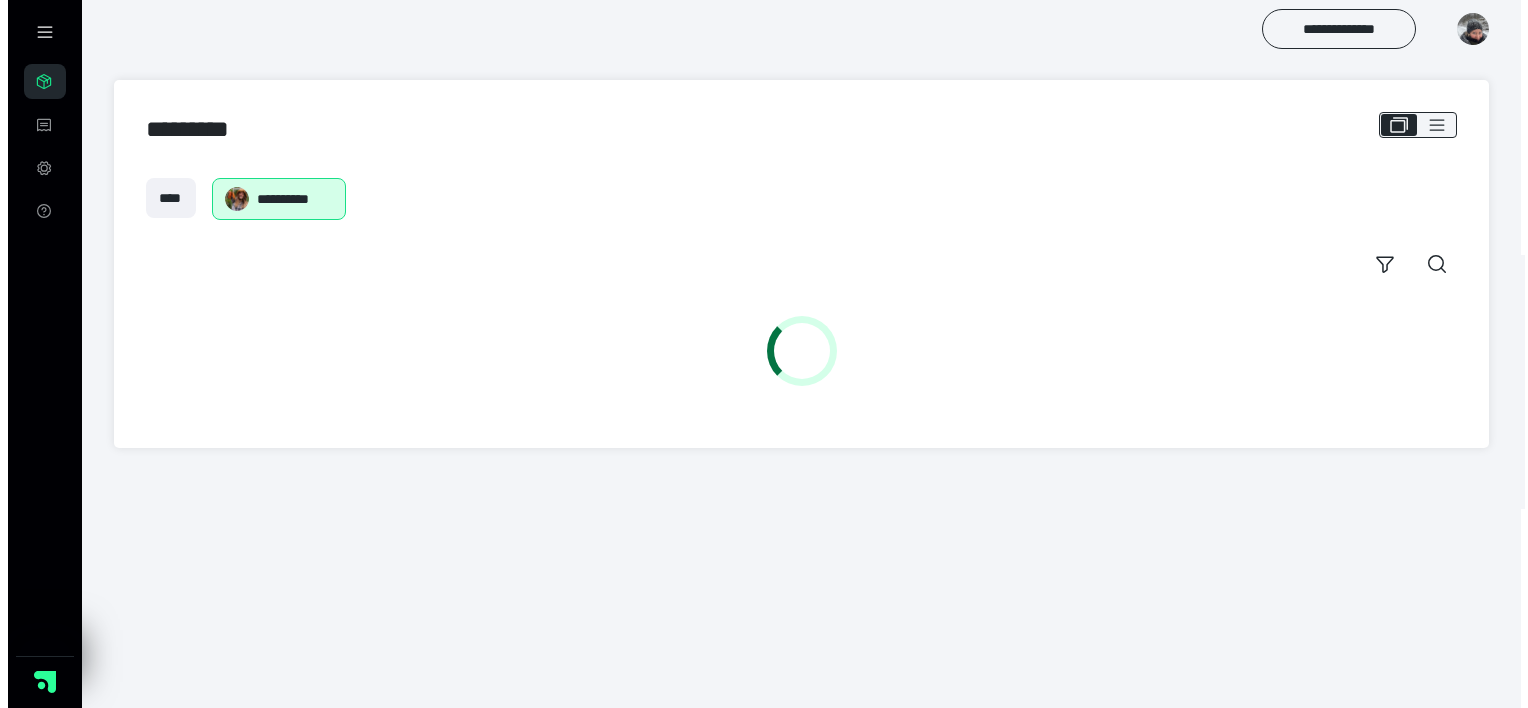 scroll, scrollTop: 0, scrollLeft: 0, axis: both 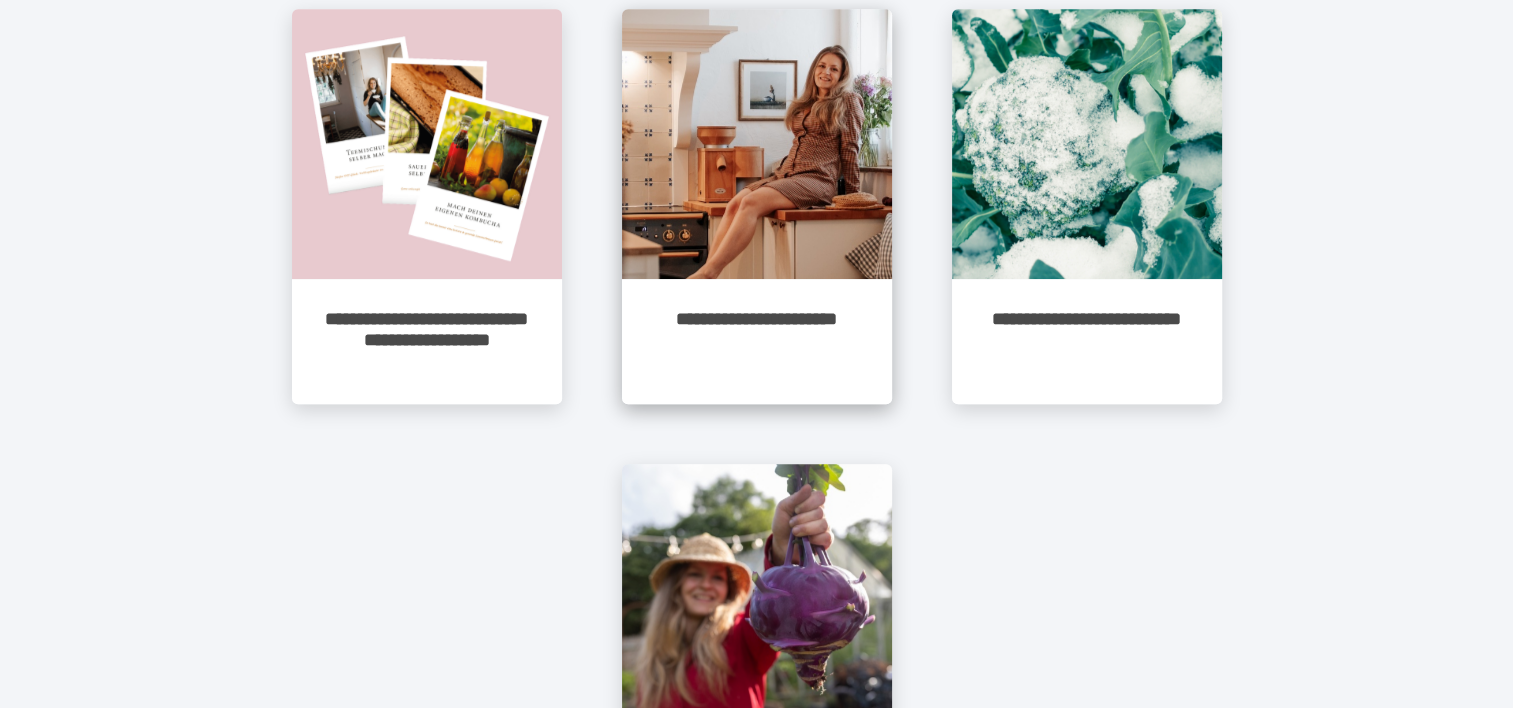 click on "**********" at bounding box center (757, 341) 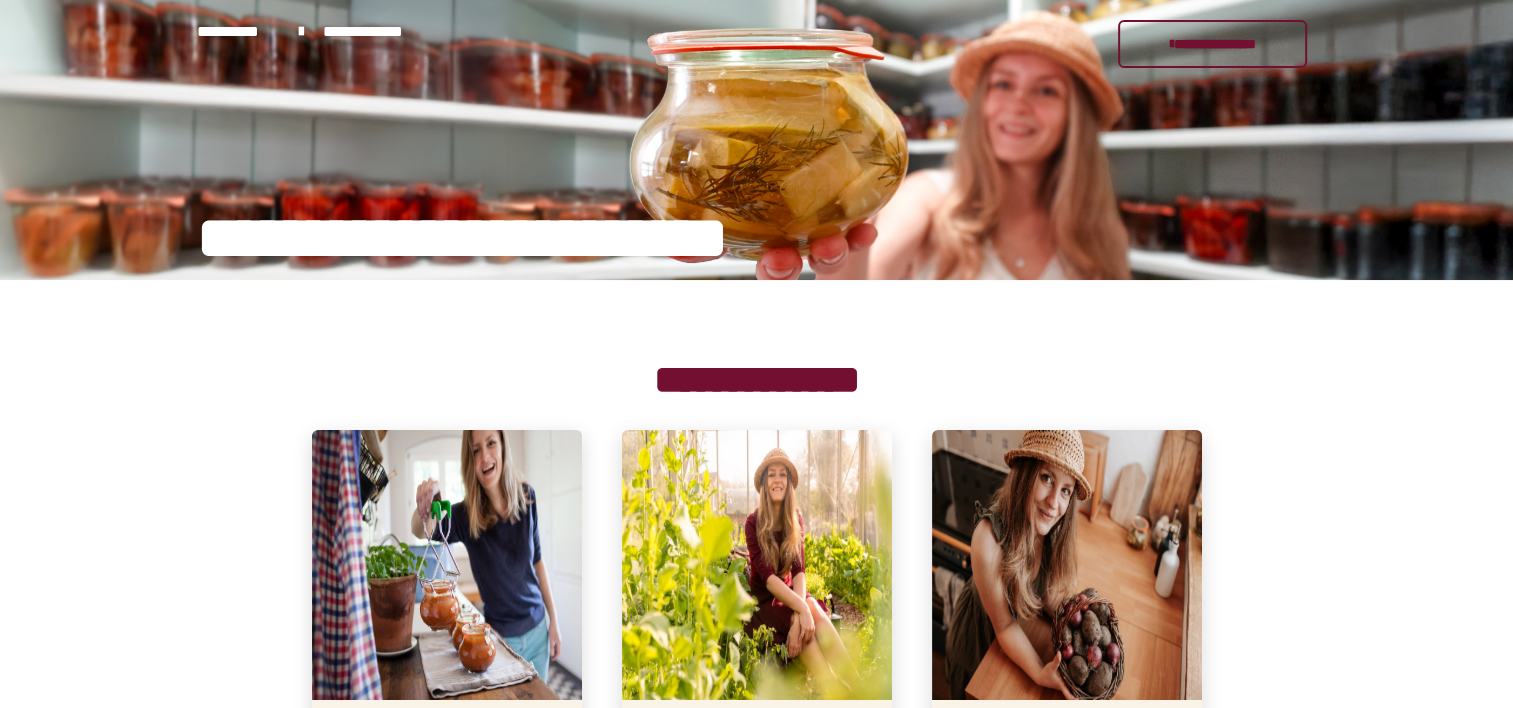 scroll, scrollTop: 725, scrollLeft: 0, axis: vertical 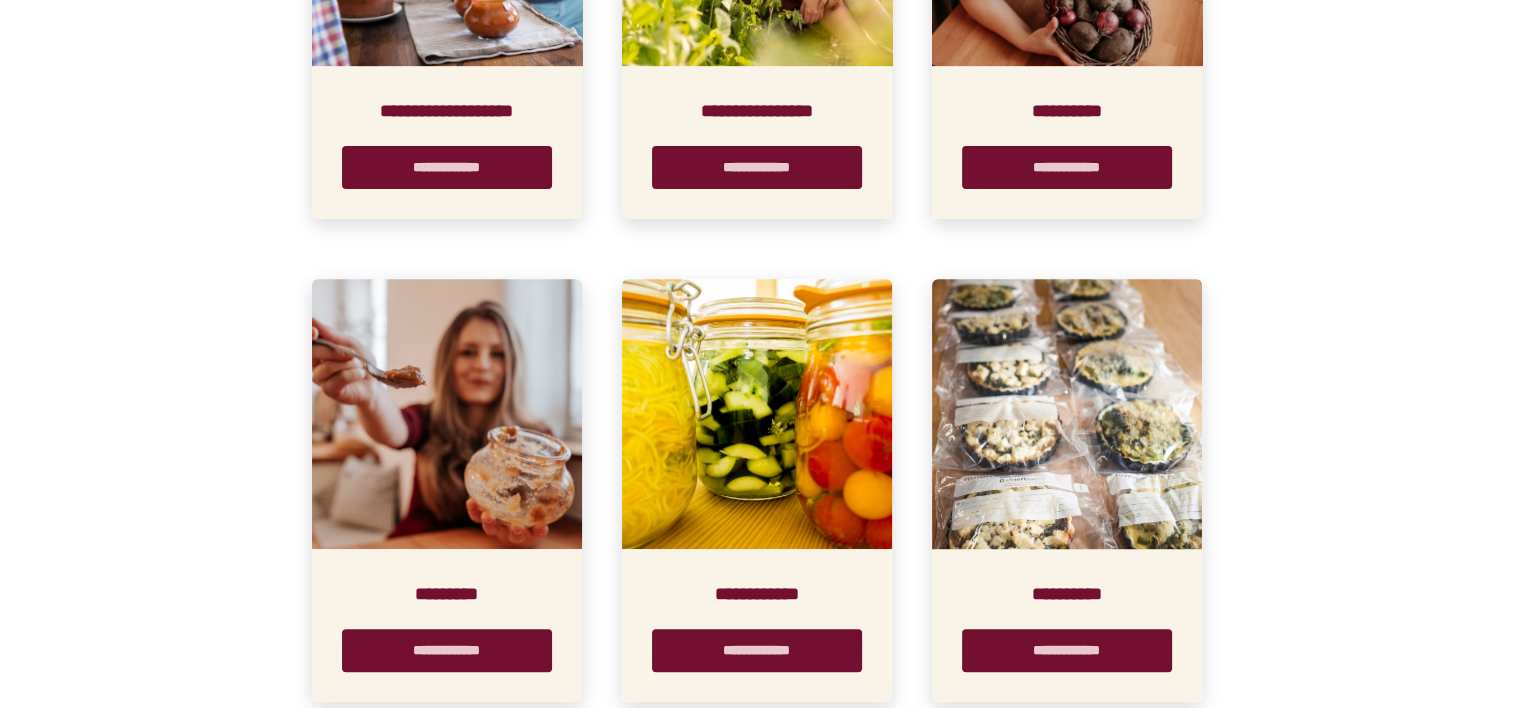 click at bounding box center (447, 414) 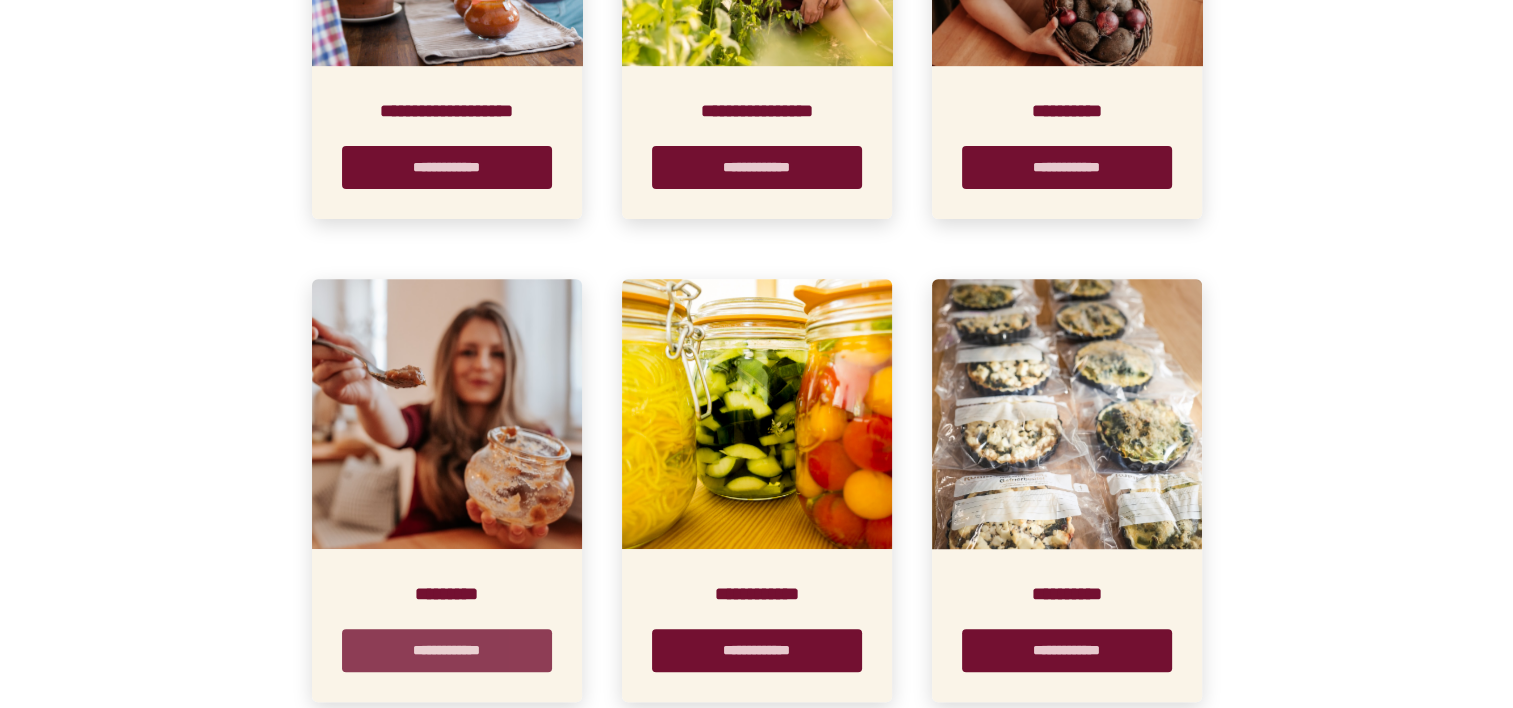 click on "**********" at bounding box center (447, 650) 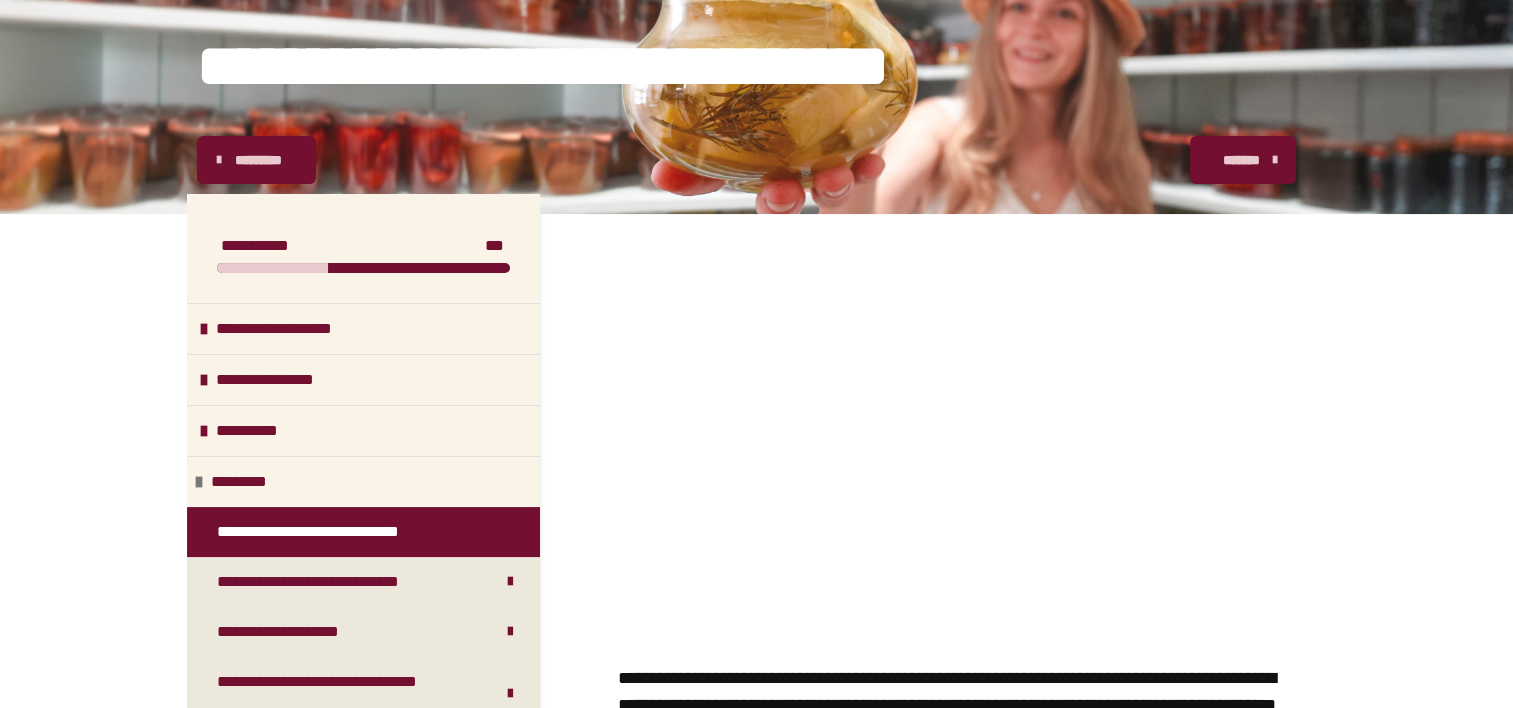 scroll, scrollTop: 448, scrollLeft: 0, axis: vertical 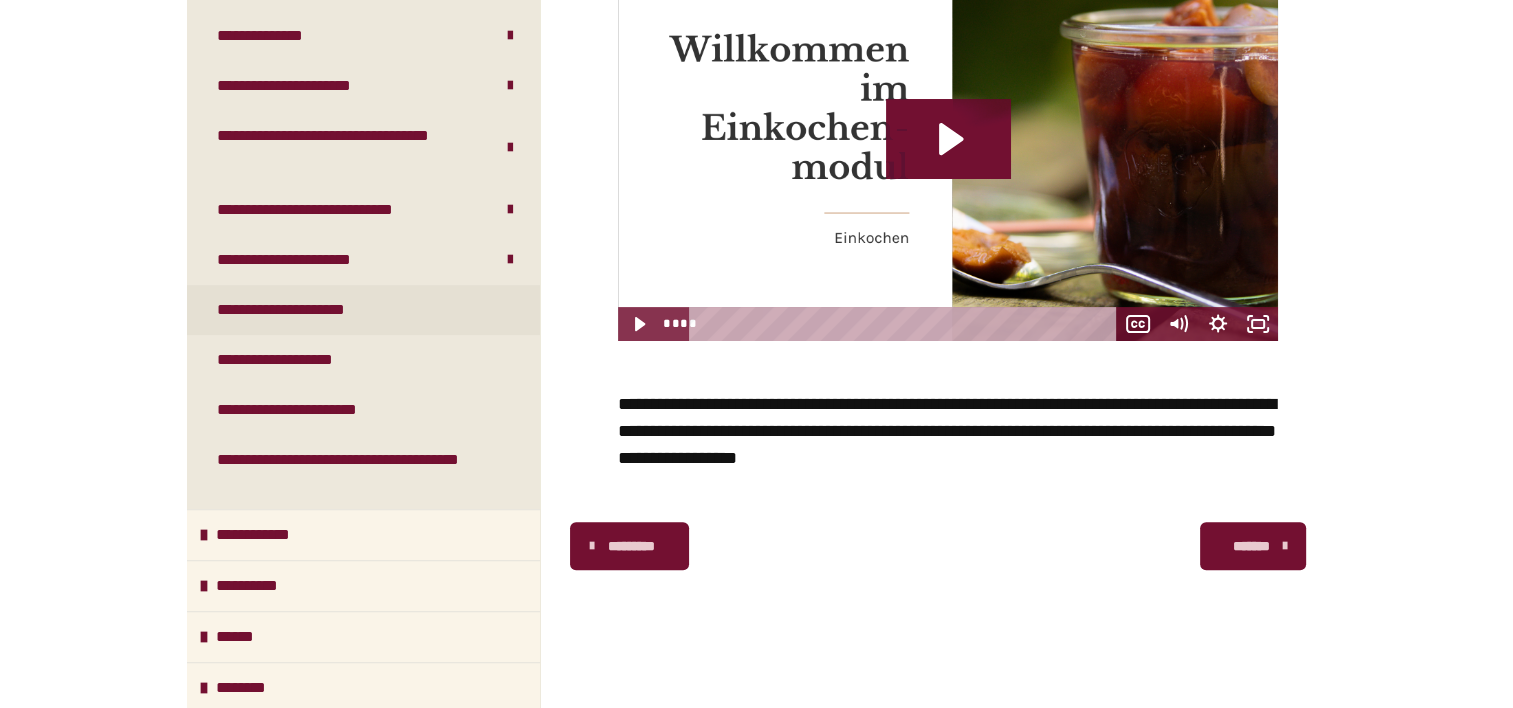 click on "**********" at bounding box center [302, 310] 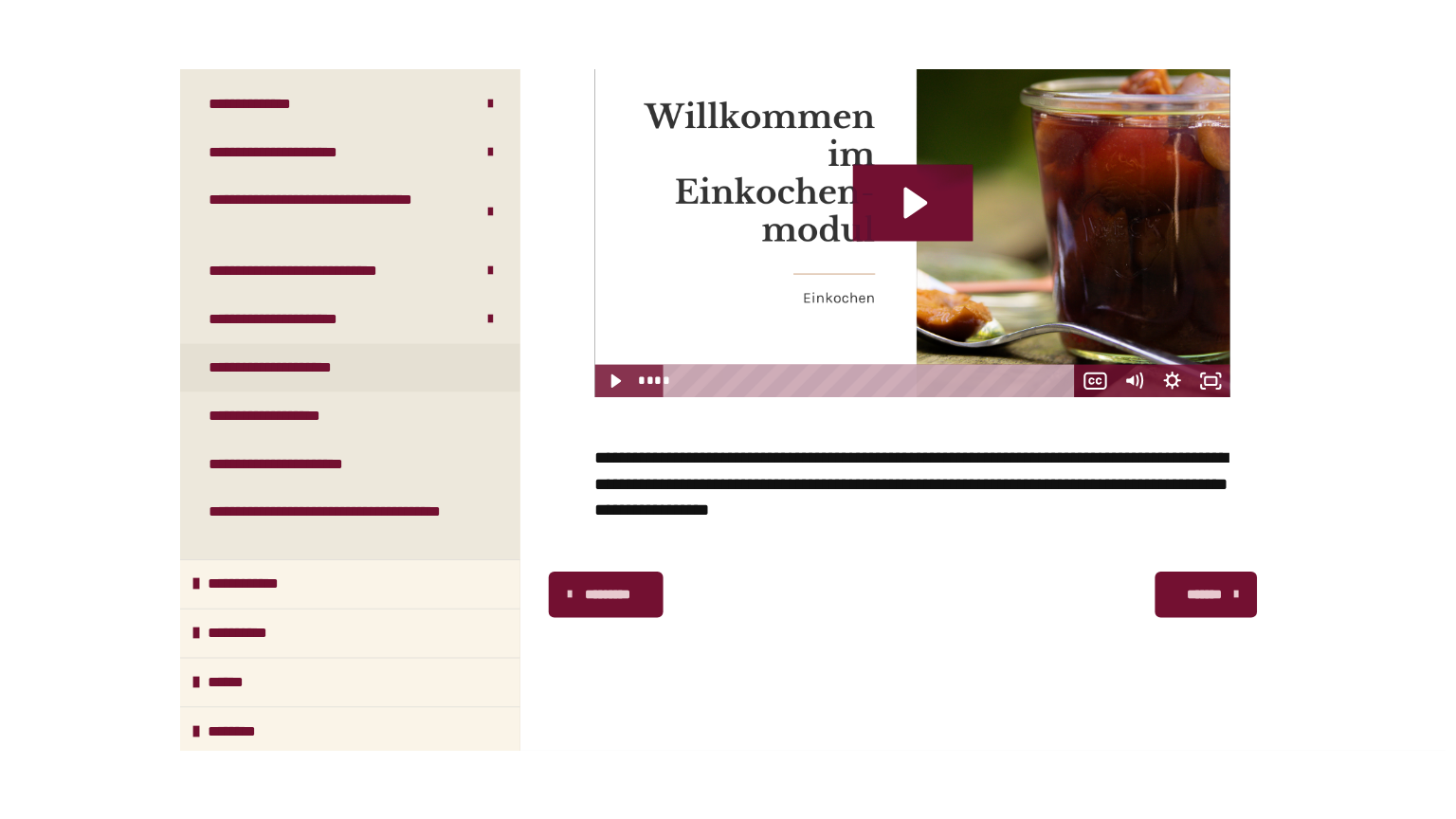 scroll, scrollTop: 358, scrollLeft: 0, axis: vertical 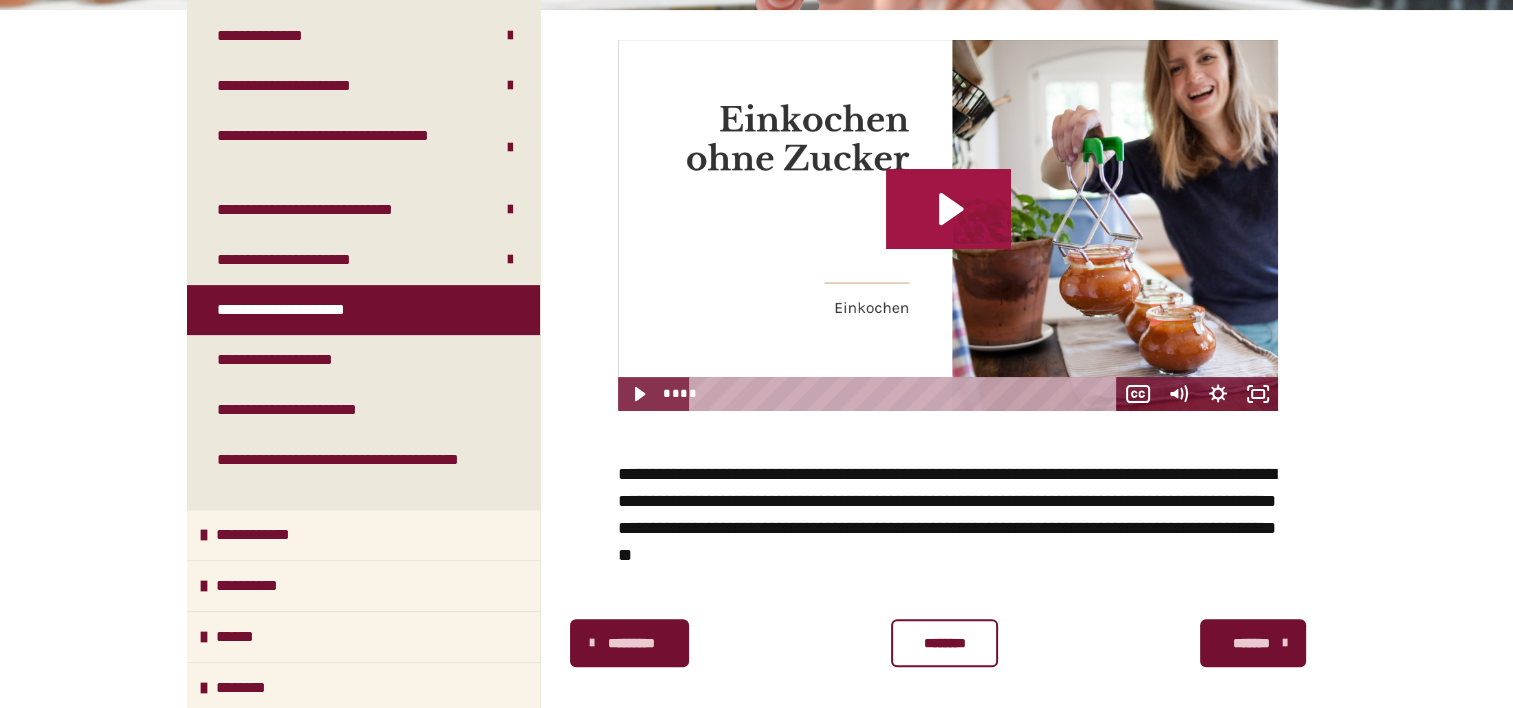 click 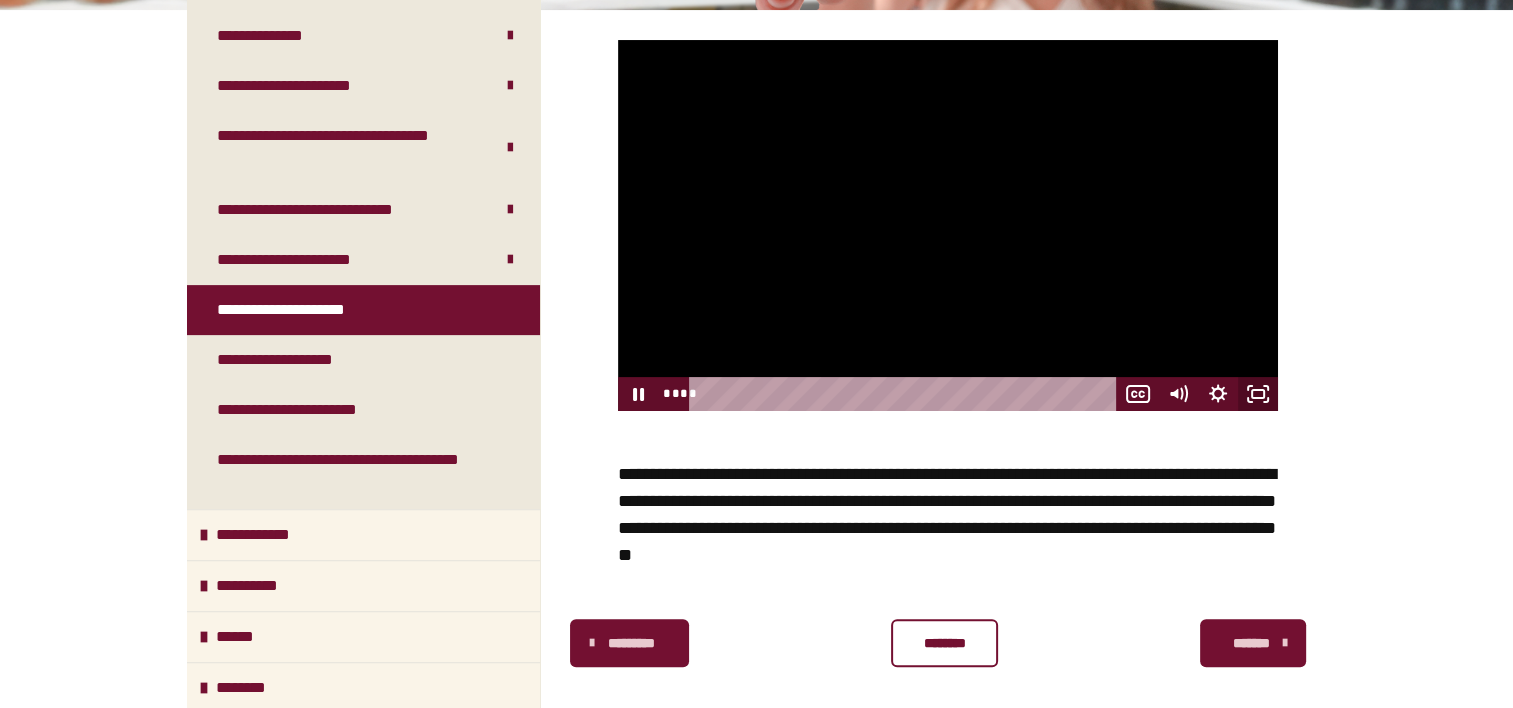 click 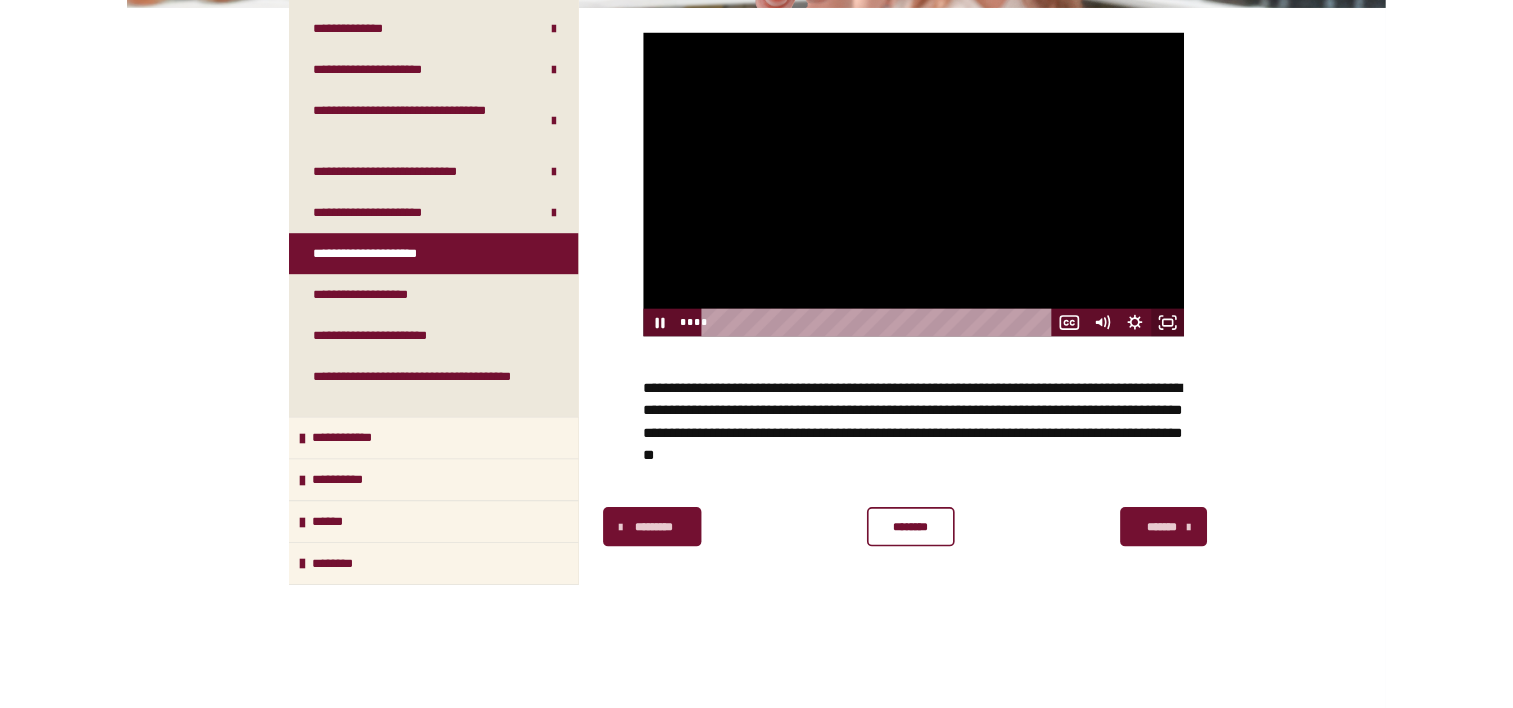 scroll, scrollTop: 595, scrollLeft: 0, axis: vertical 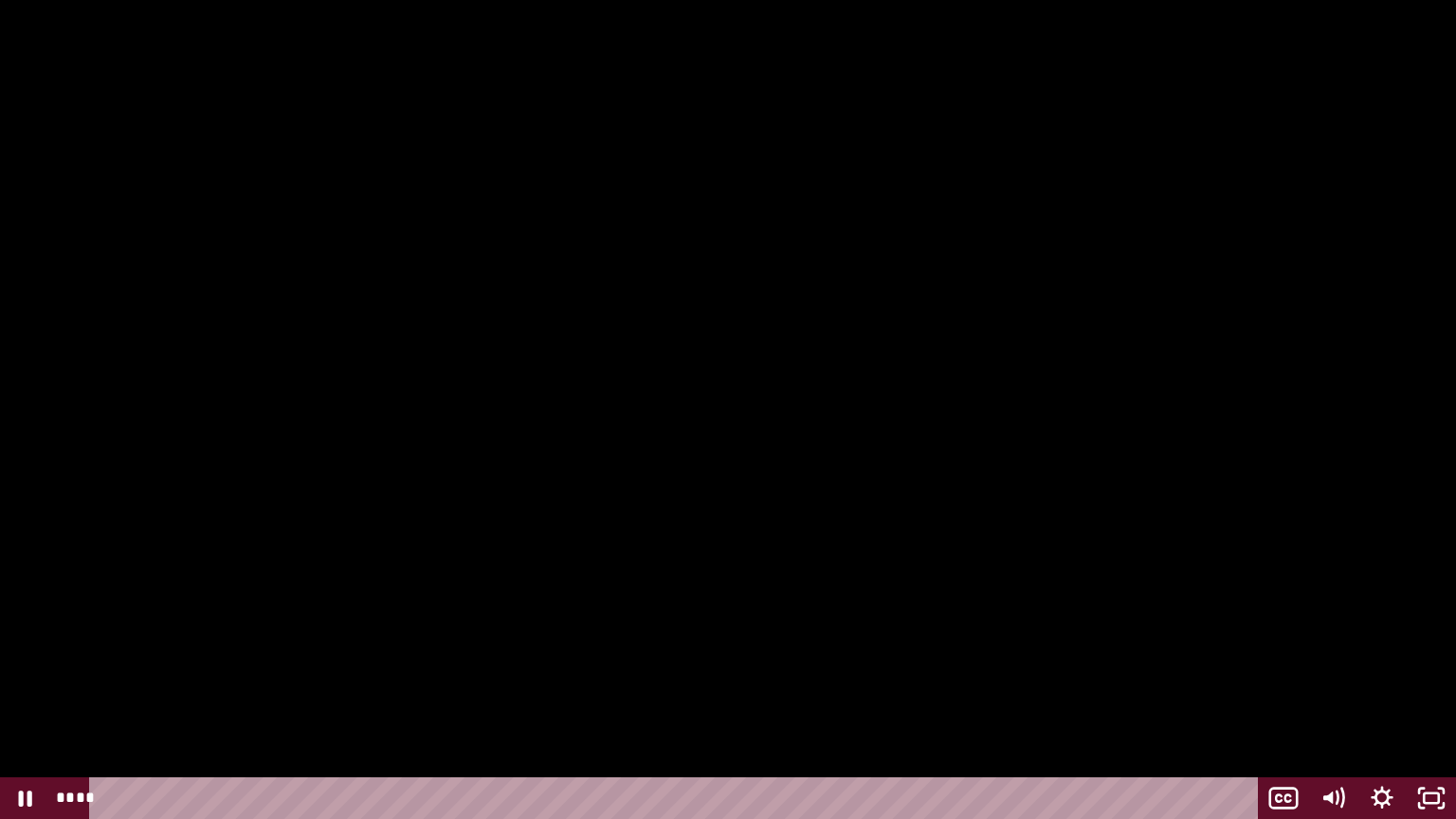 click at bounding box center [728, 410] 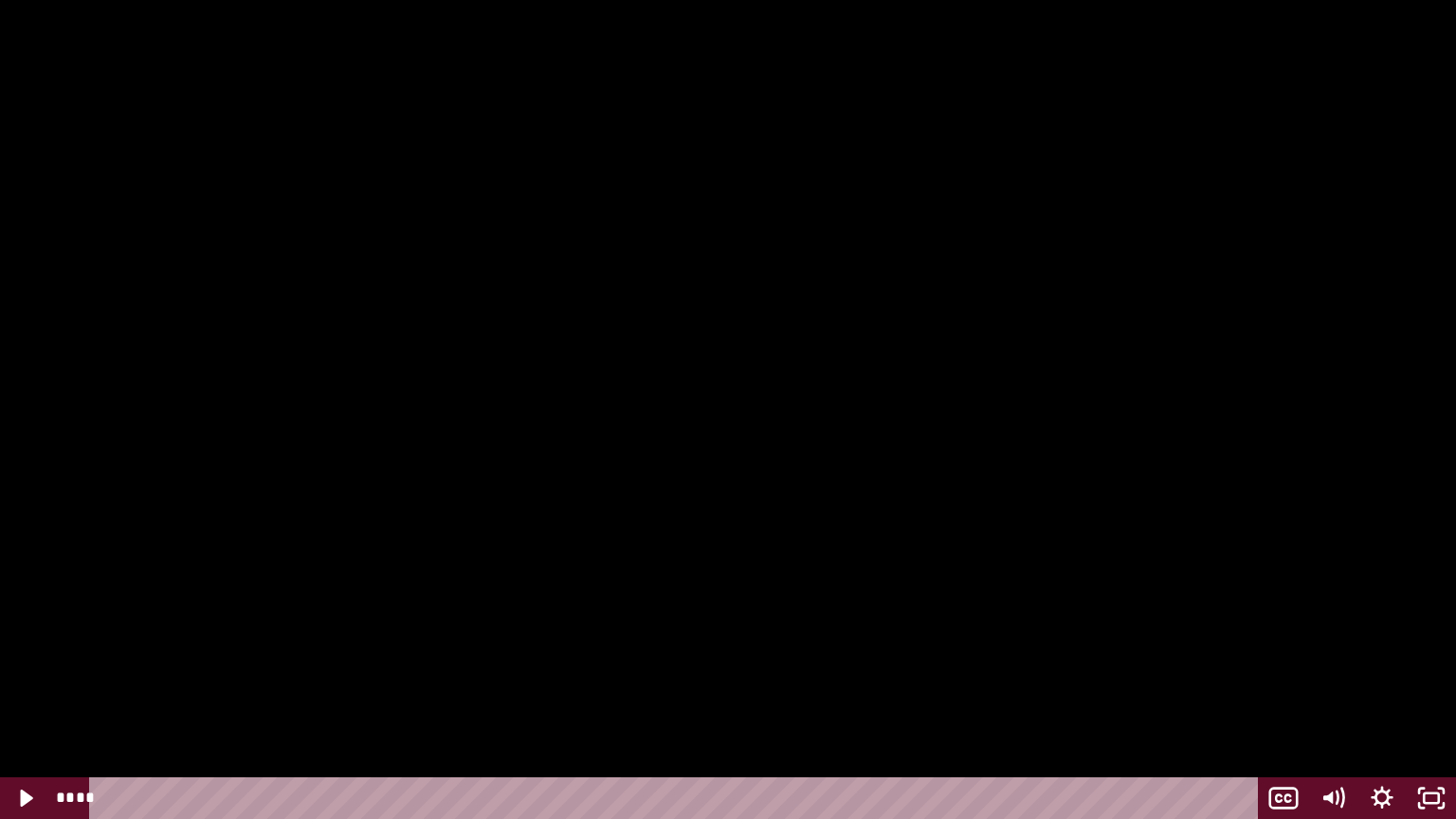 click at bounding box center (728, 410) 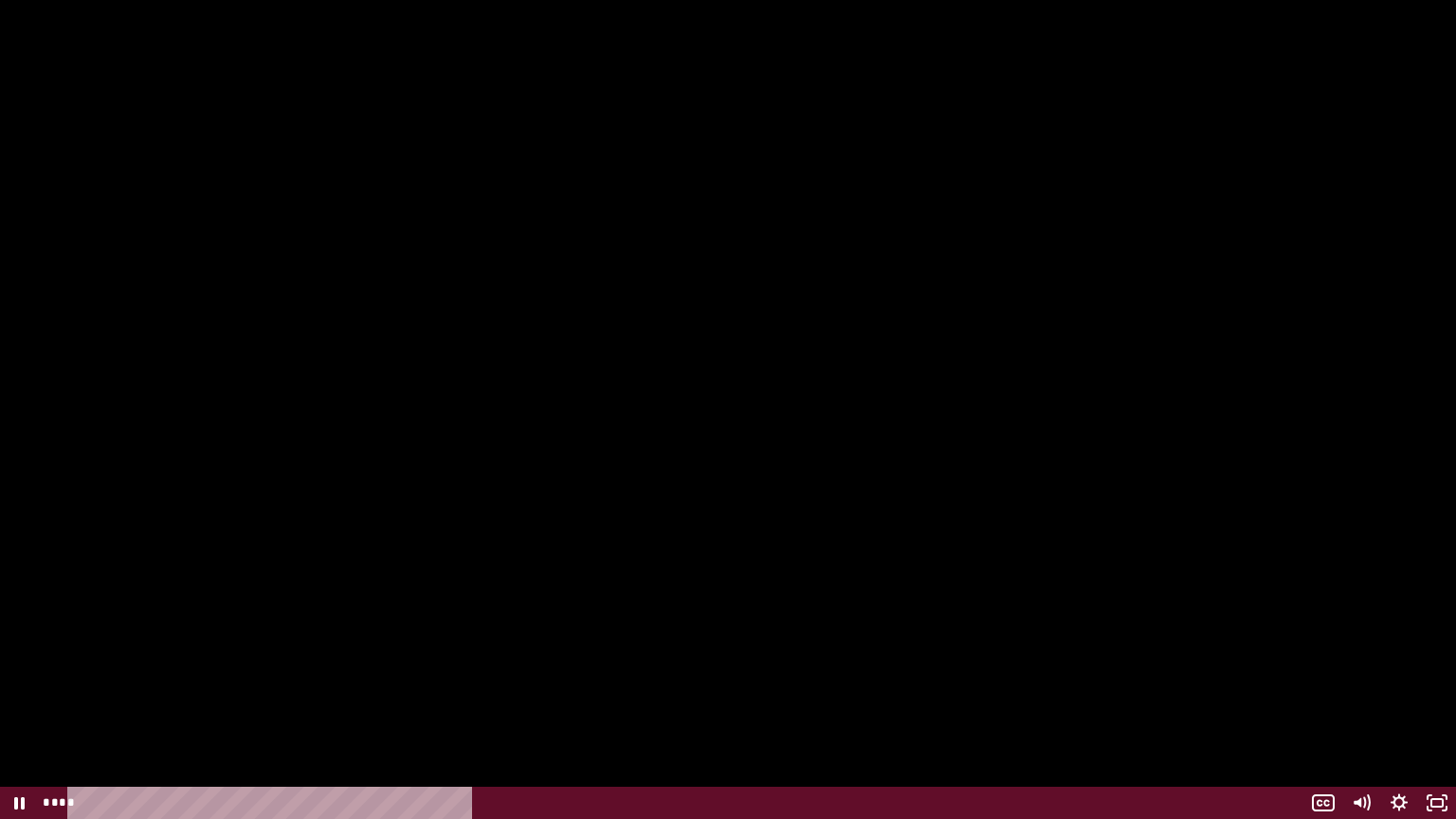 scroll, scrollTop: 569, scrollLeft: 0, axis: vertical 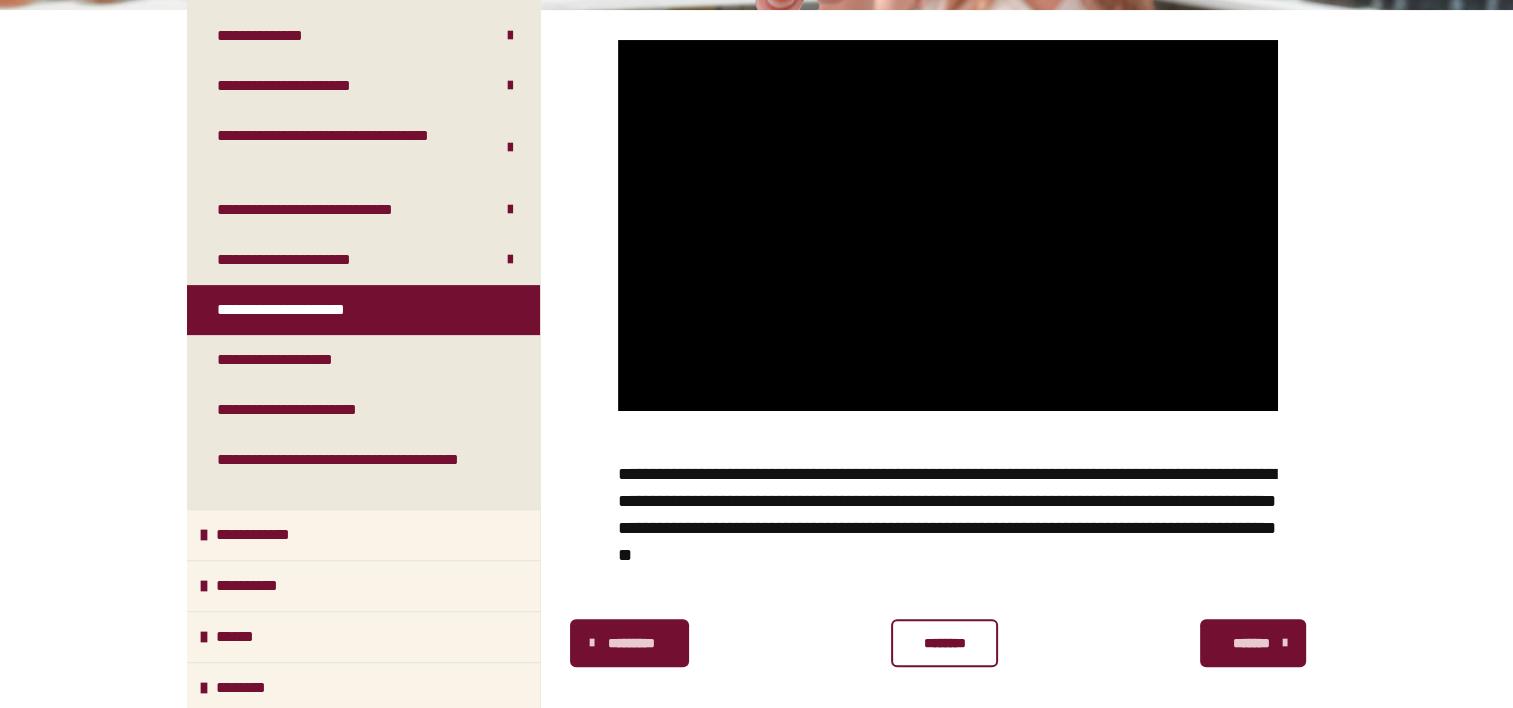 click on "********" at bounding box center (944, 643) 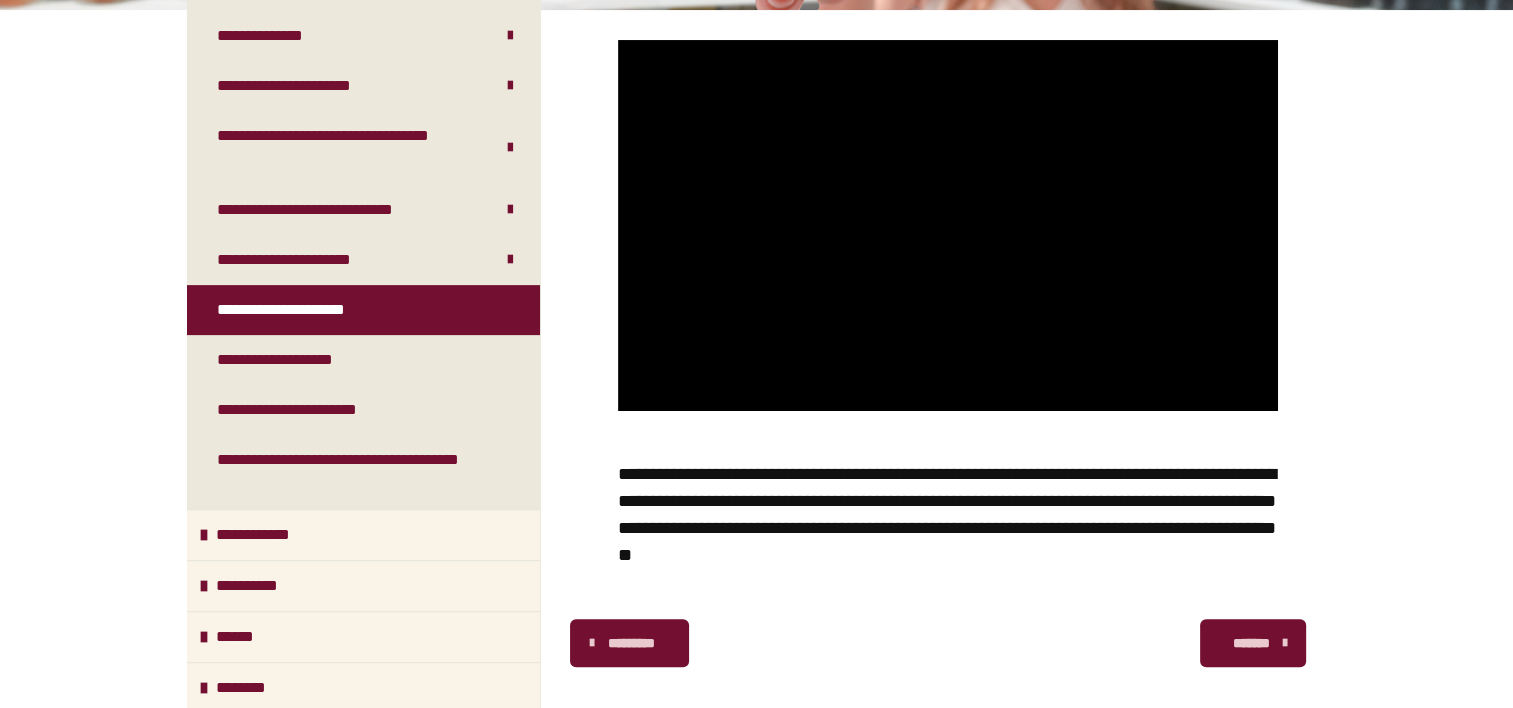 click on "*******" at bounding box center [1251, 643] 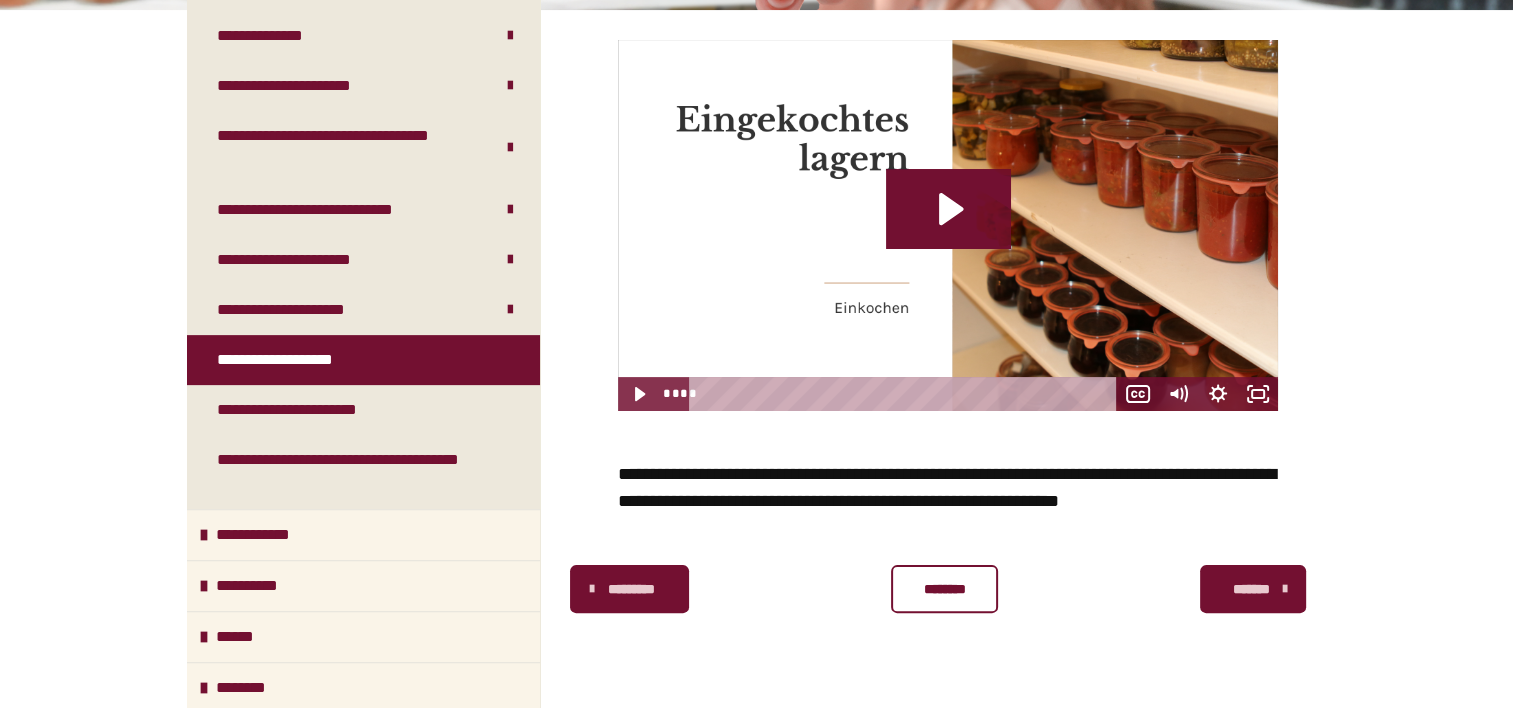 click at bounding box center (948, 225) 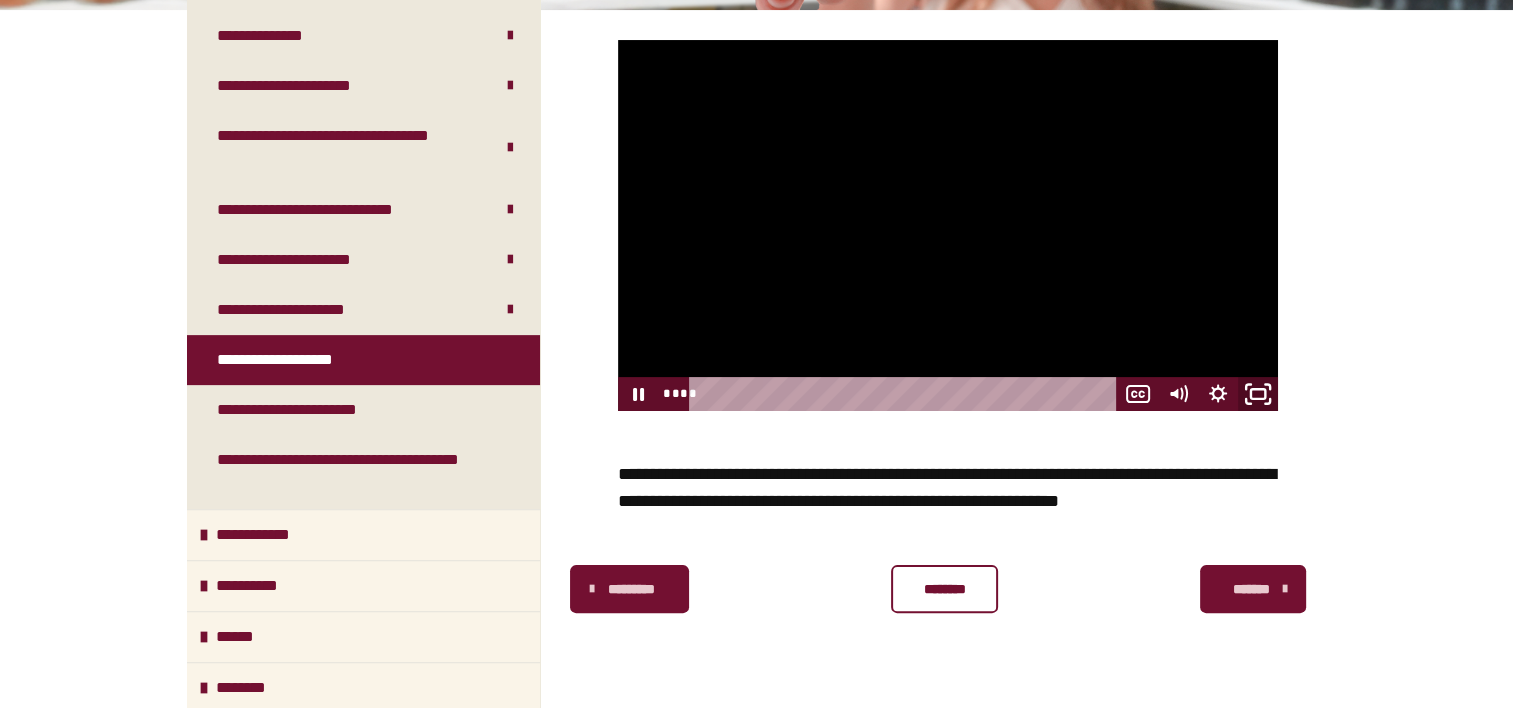 click 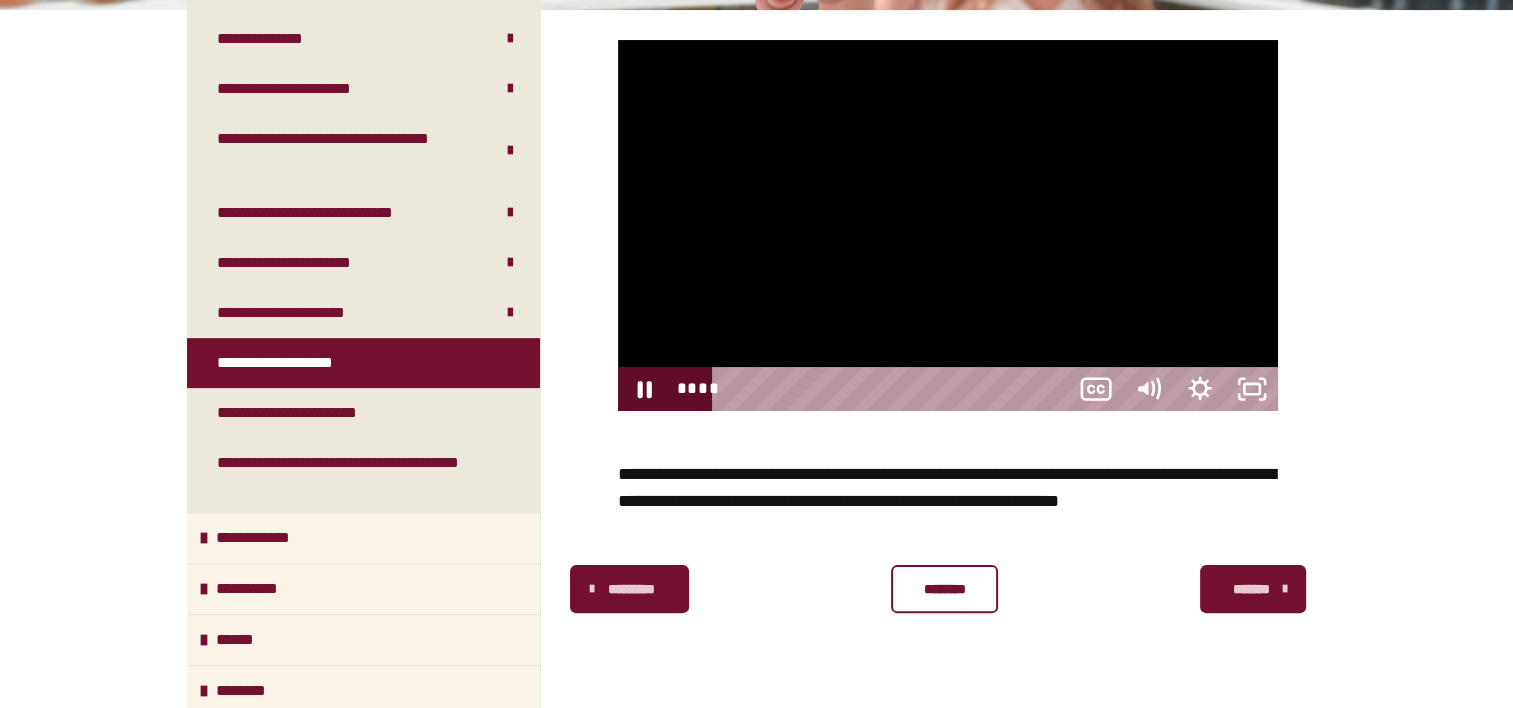 scroll, scrollTop: 595, scrollLeft: 0, axis: vertical 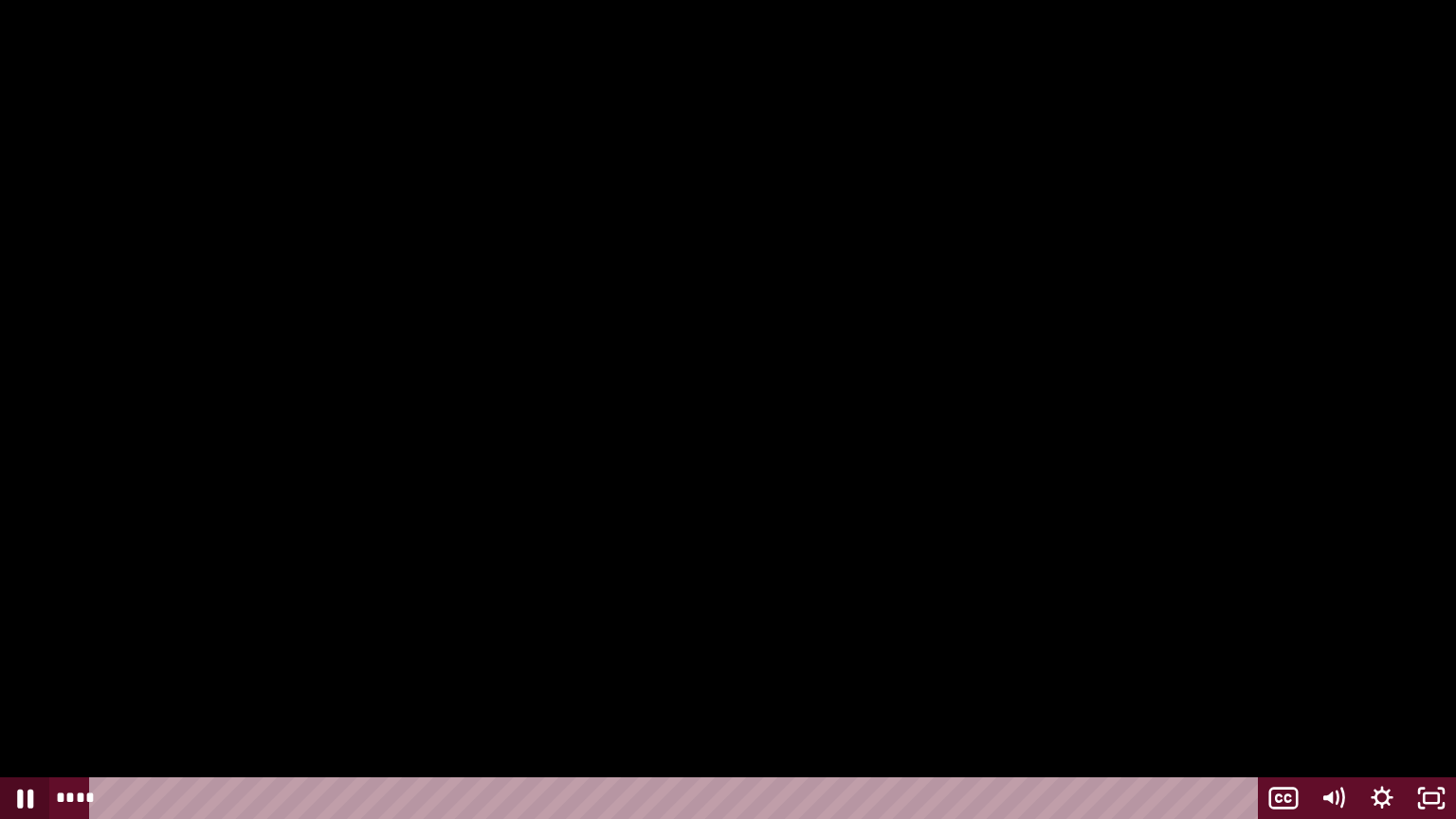 click 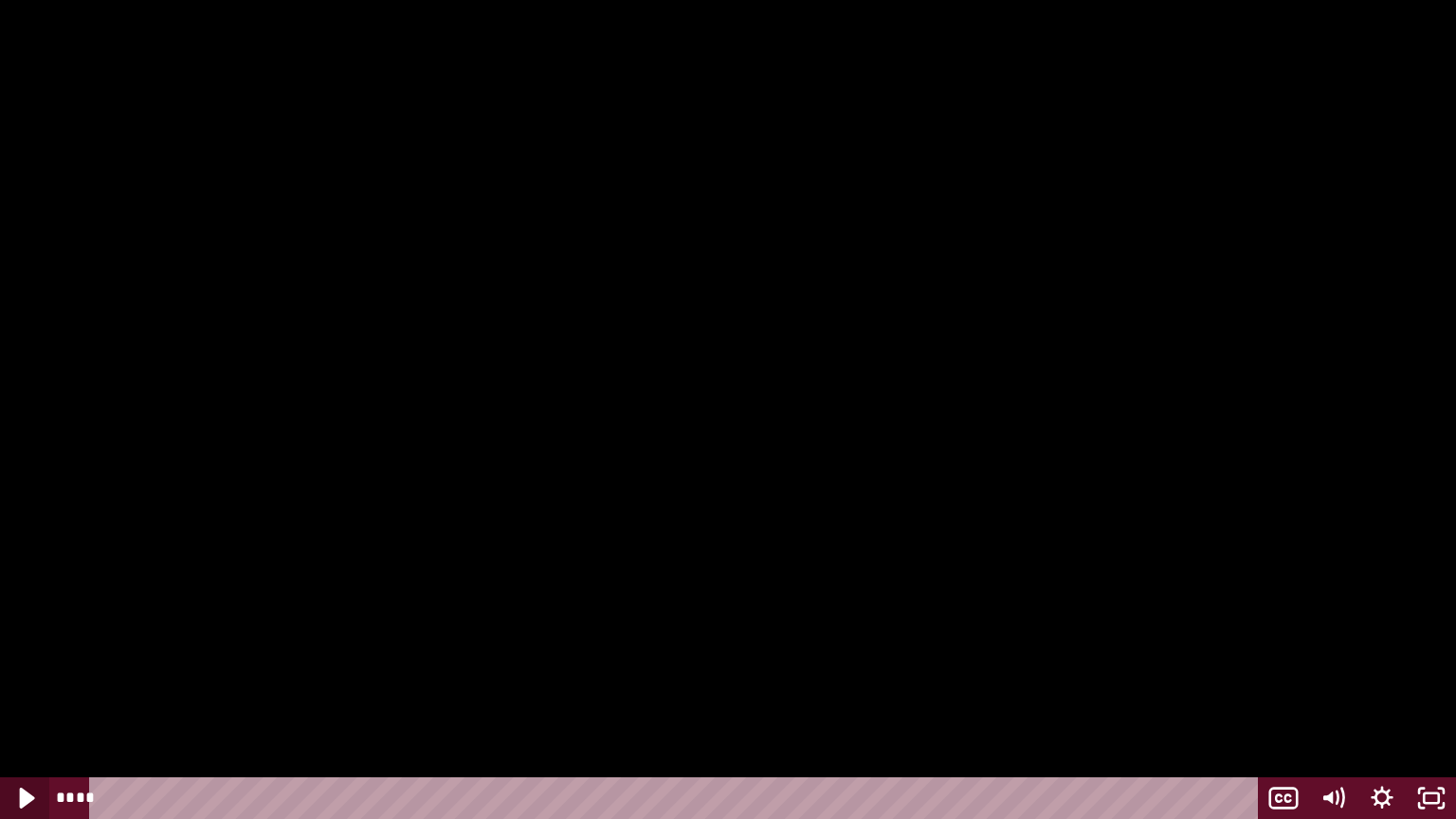 click 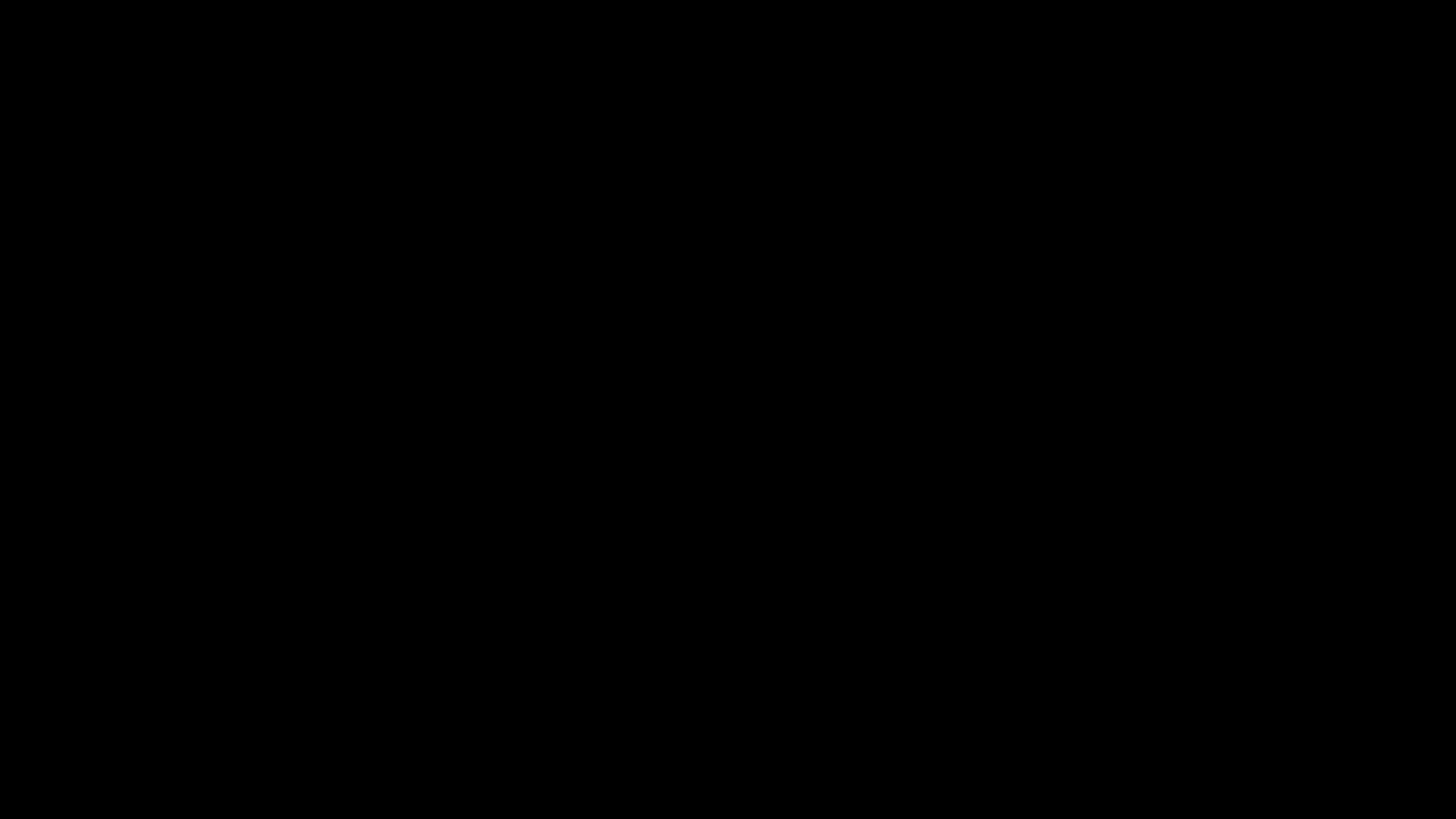 scroll, scrollTop: 569, scrollLeft: 0, axis: vertical 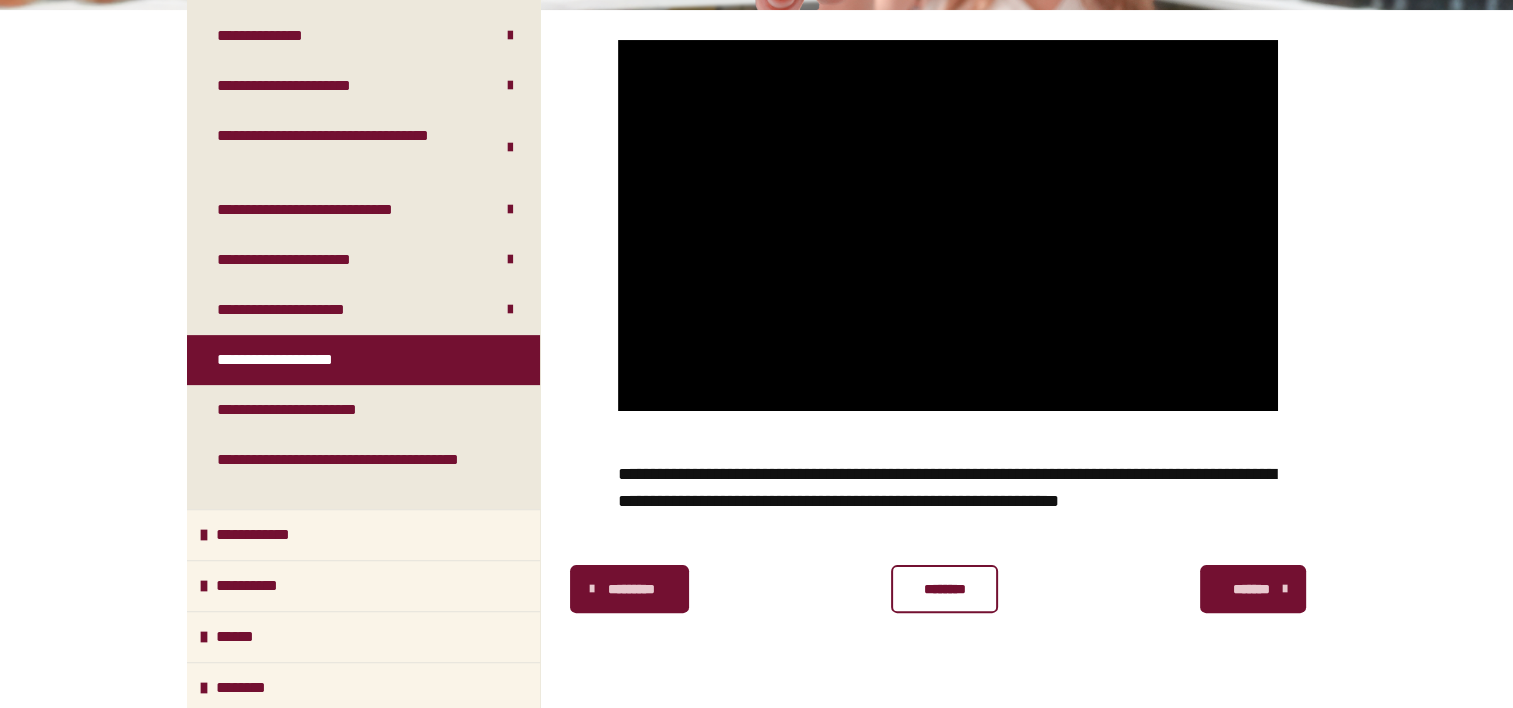 click on "********" at bounding box center (944, 589) 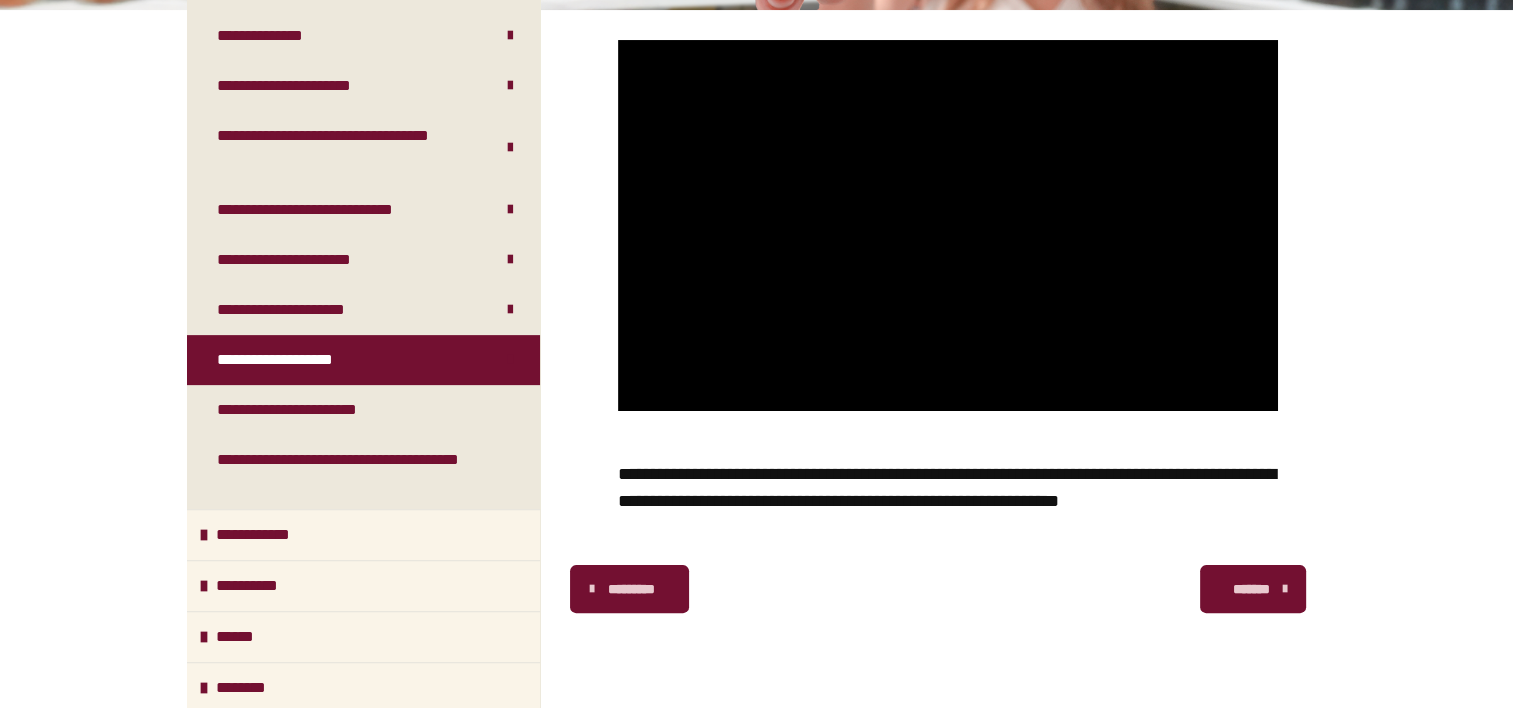 click on "*******" at bounding box center [1251, 589] 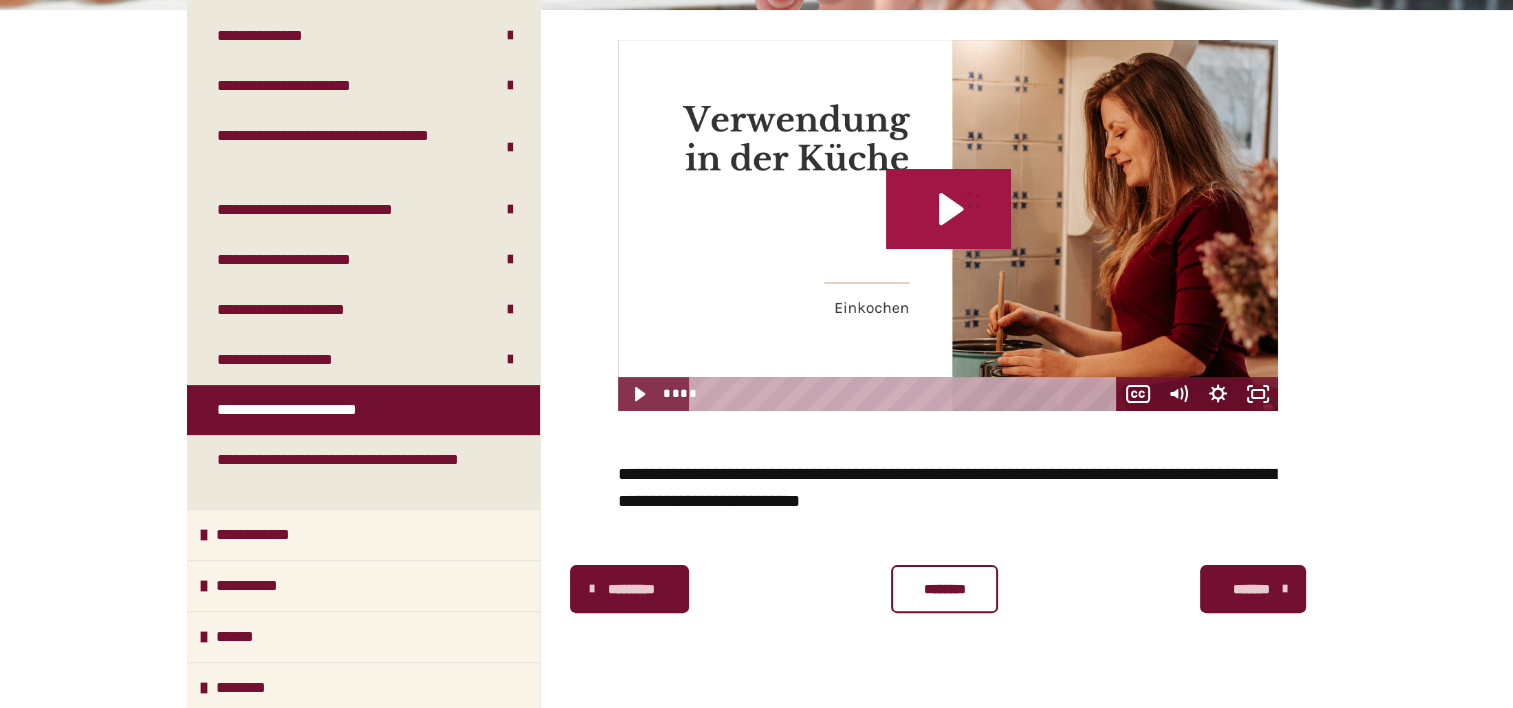 click 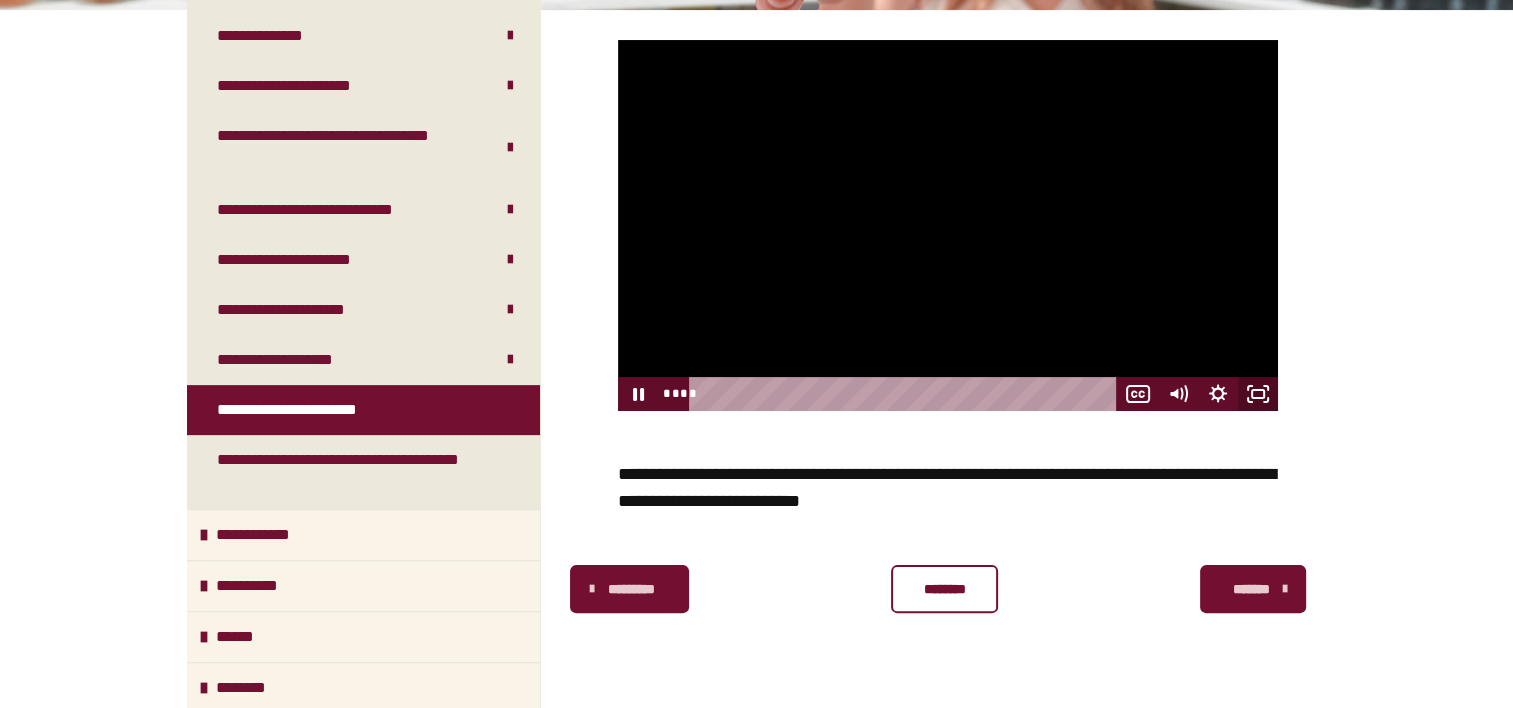 click 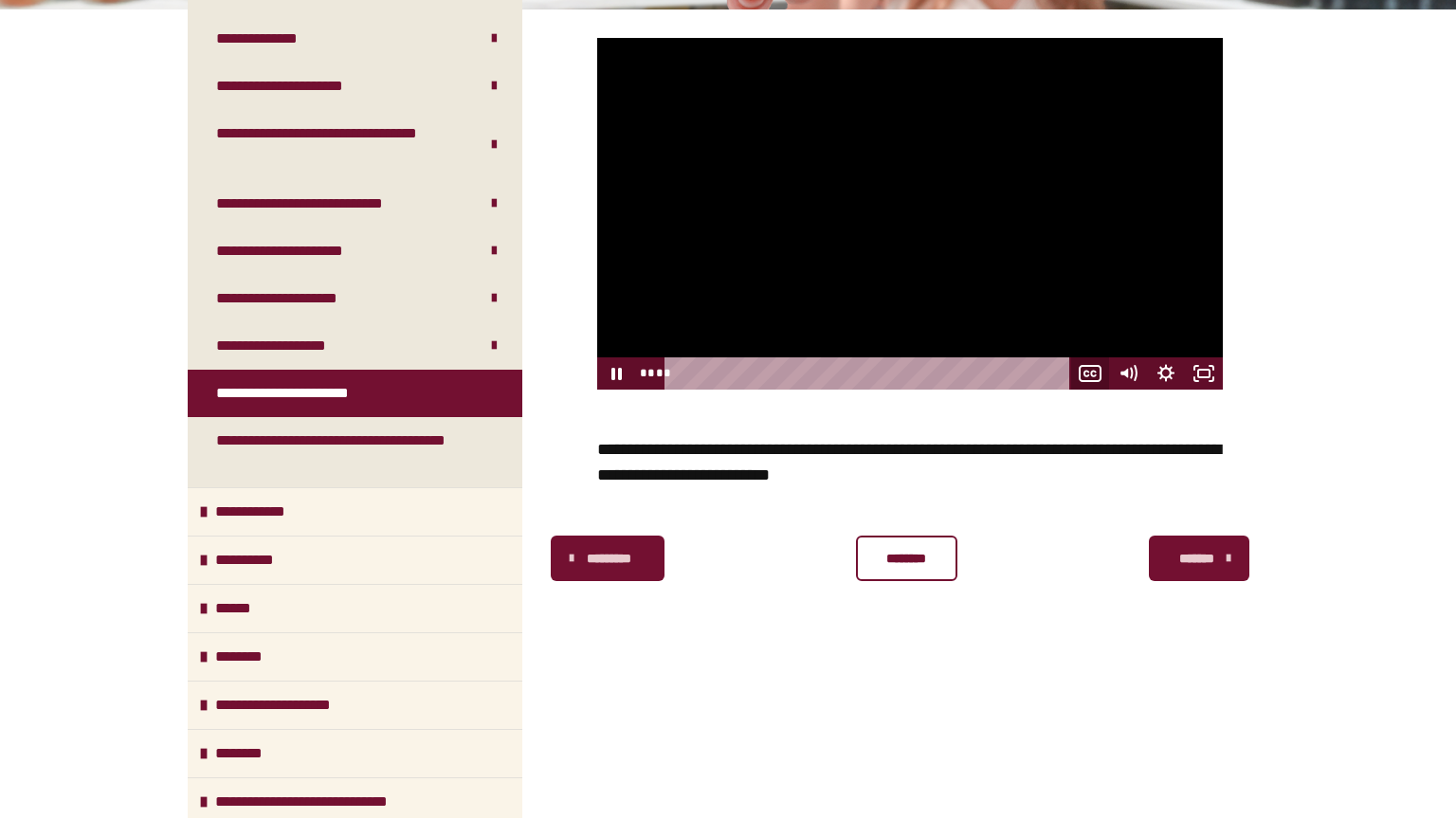scroll, scrollTop: 569, scrollLeft: 0, axis: vertical 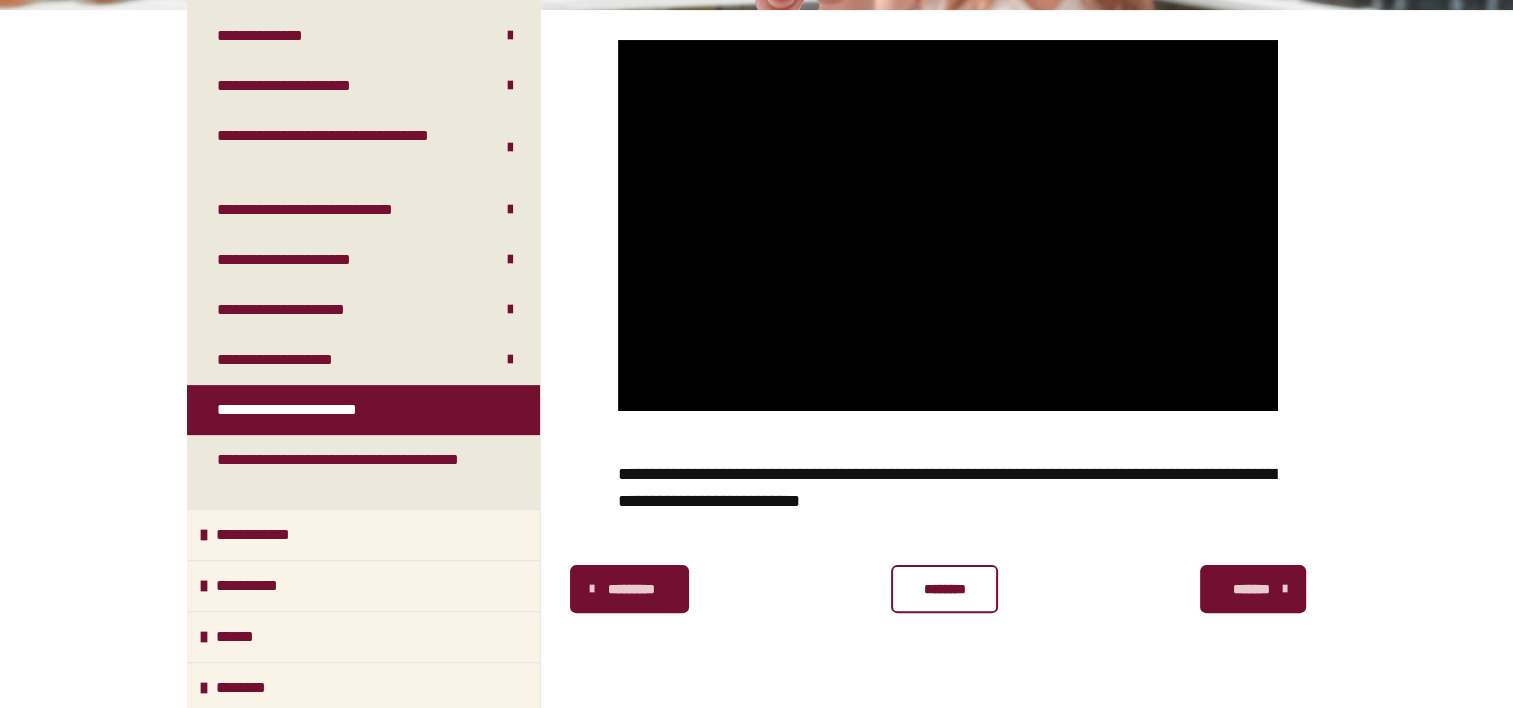 click on "*******" at bounding box center [1251, 589] 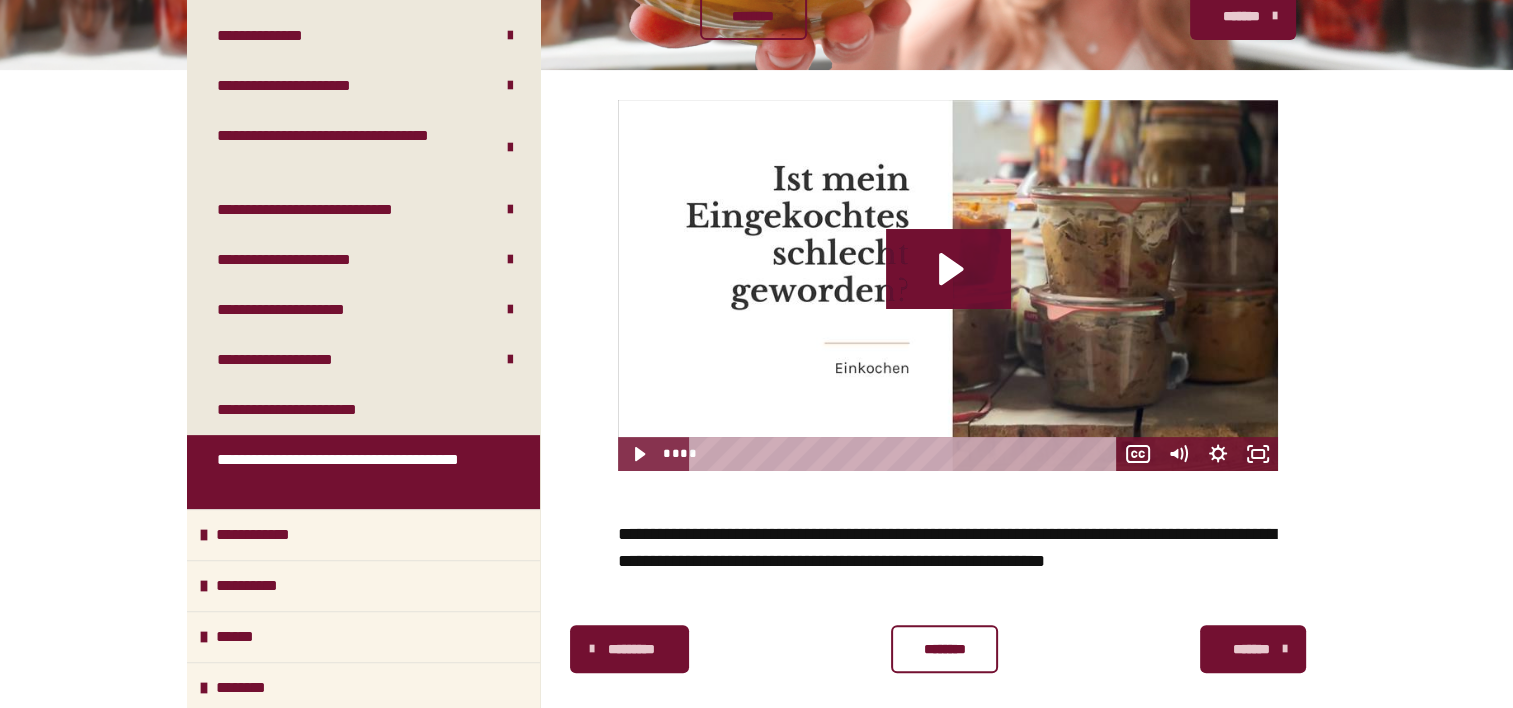 click on "*********" at bounding box center [632, 649] 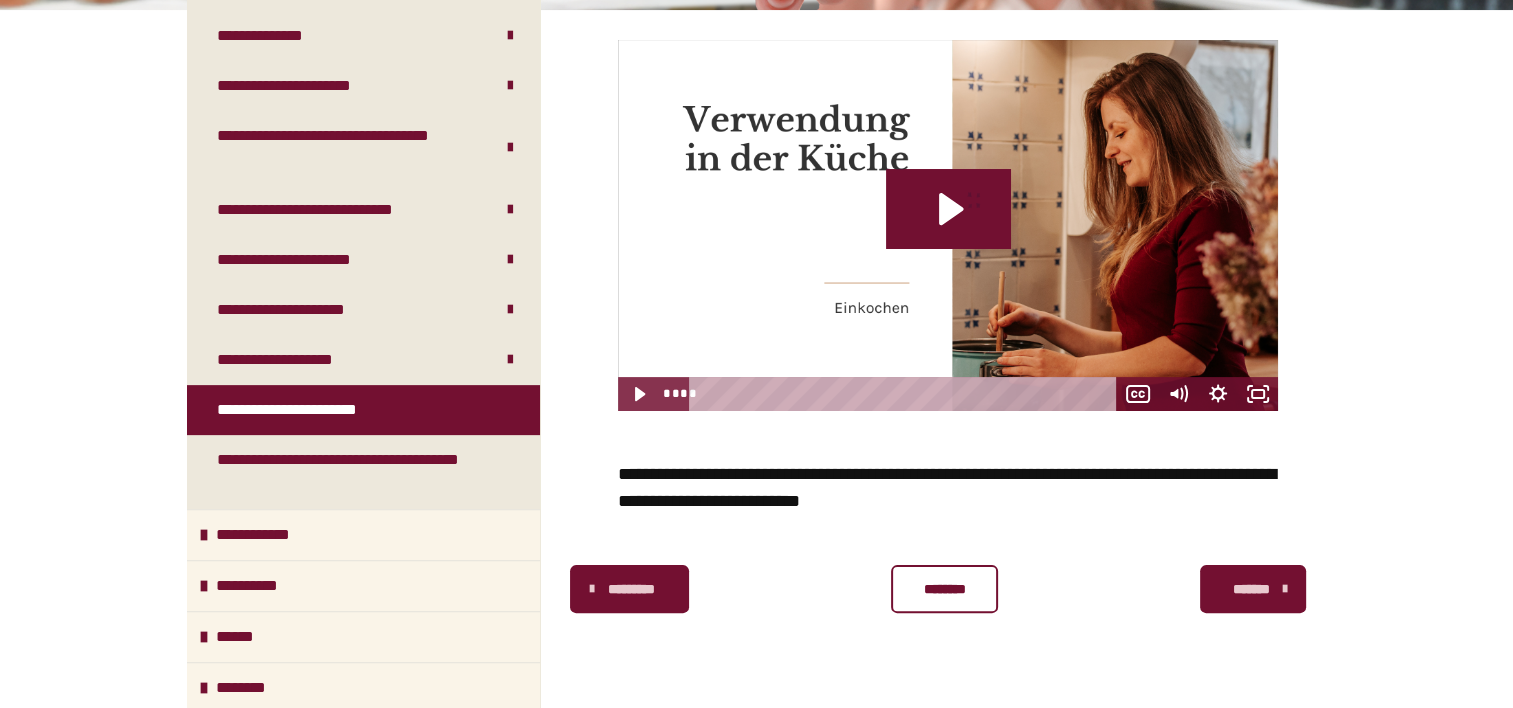 click on "********" at bounding box center [944, 589] 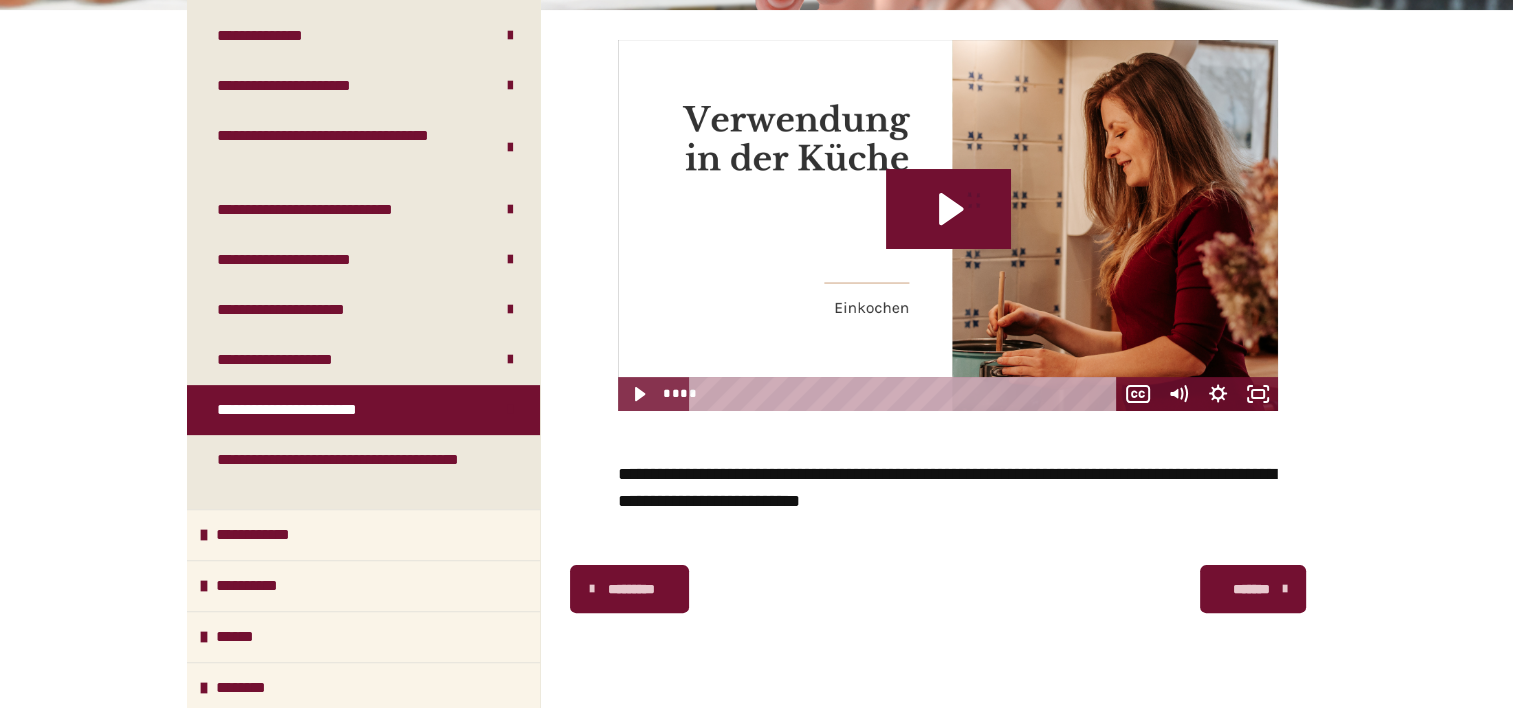 click on "*******" at bounding box center (1251, 589) 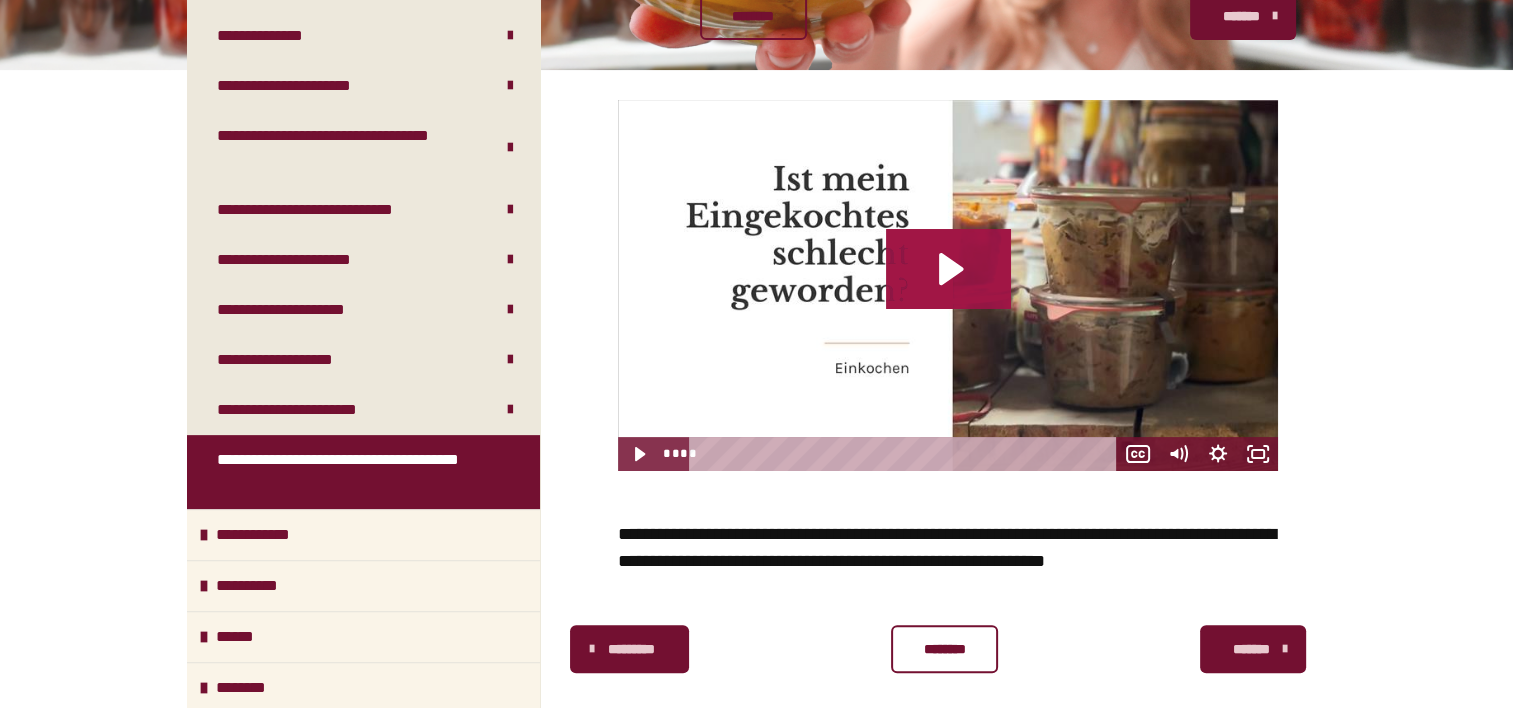 click 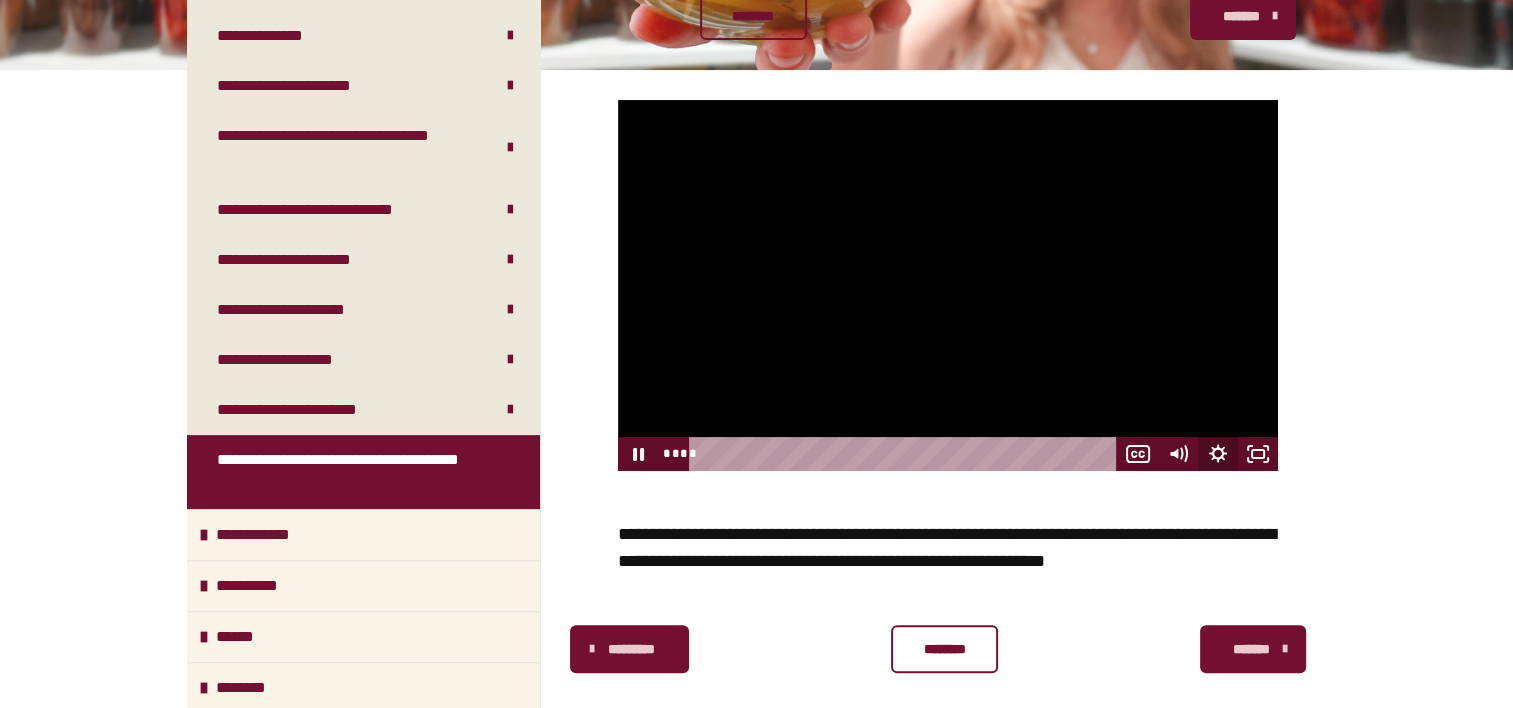 click 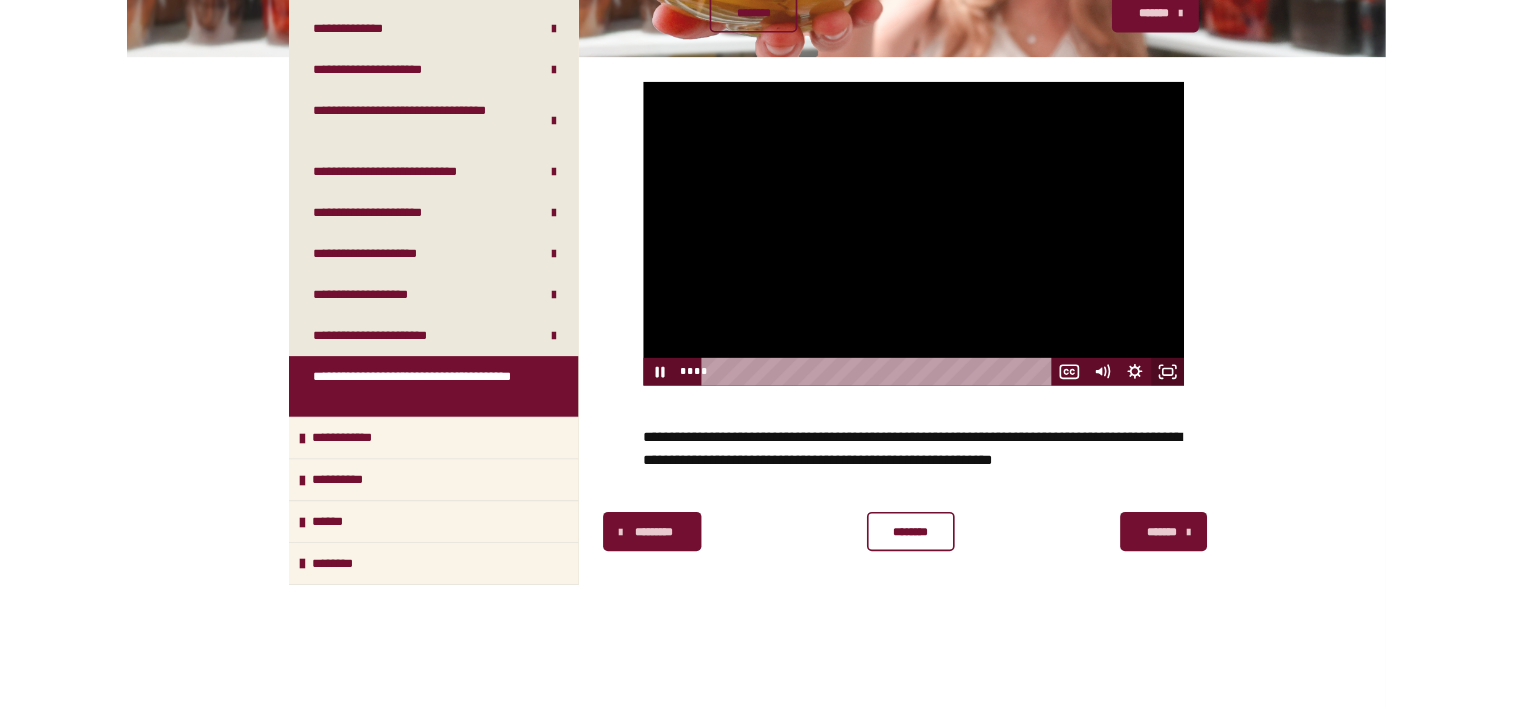 scroll, scrollTop: 595, scrollLeft: 0, axis: vertical 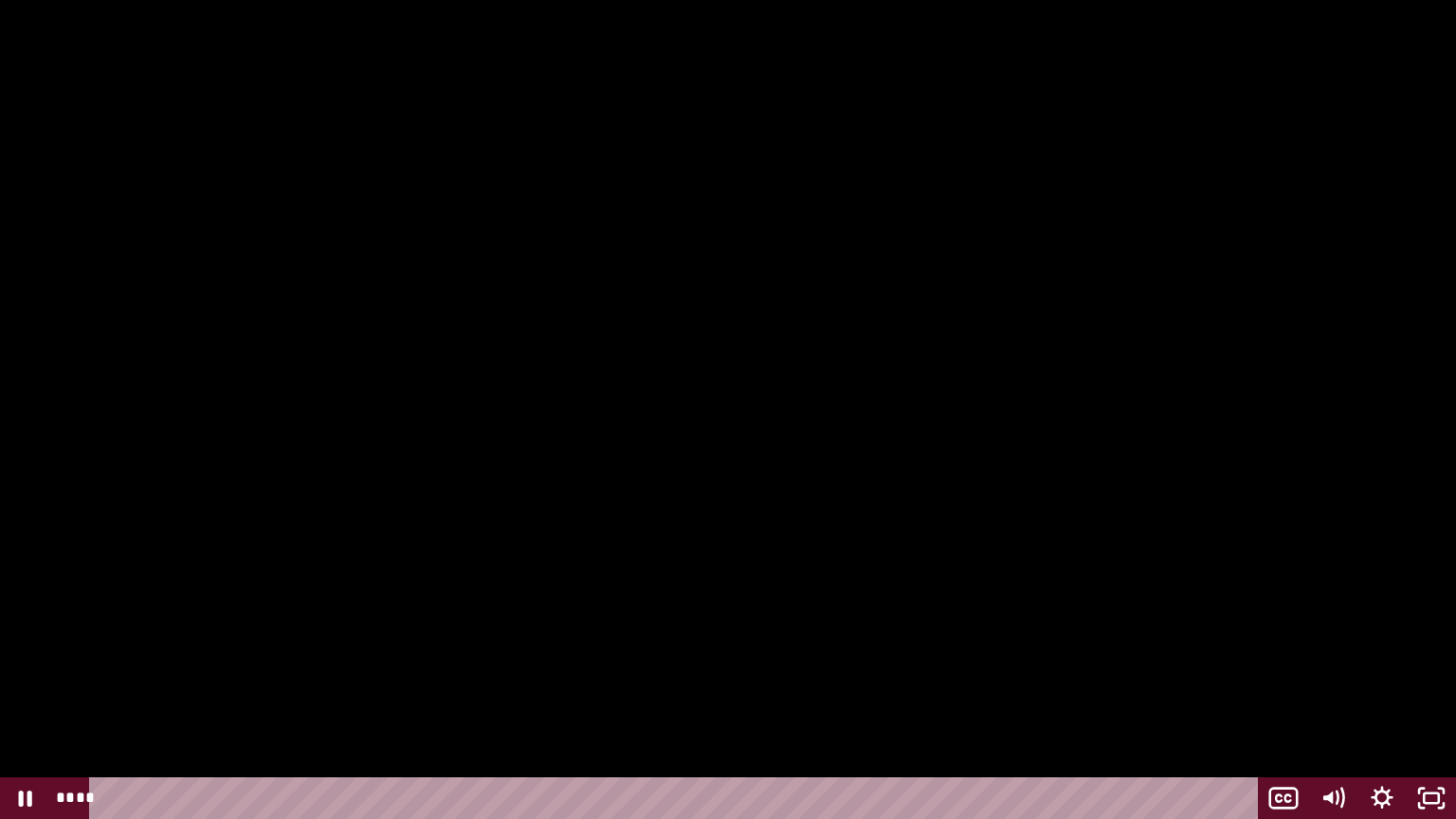 click at bounding box center (728, 410) 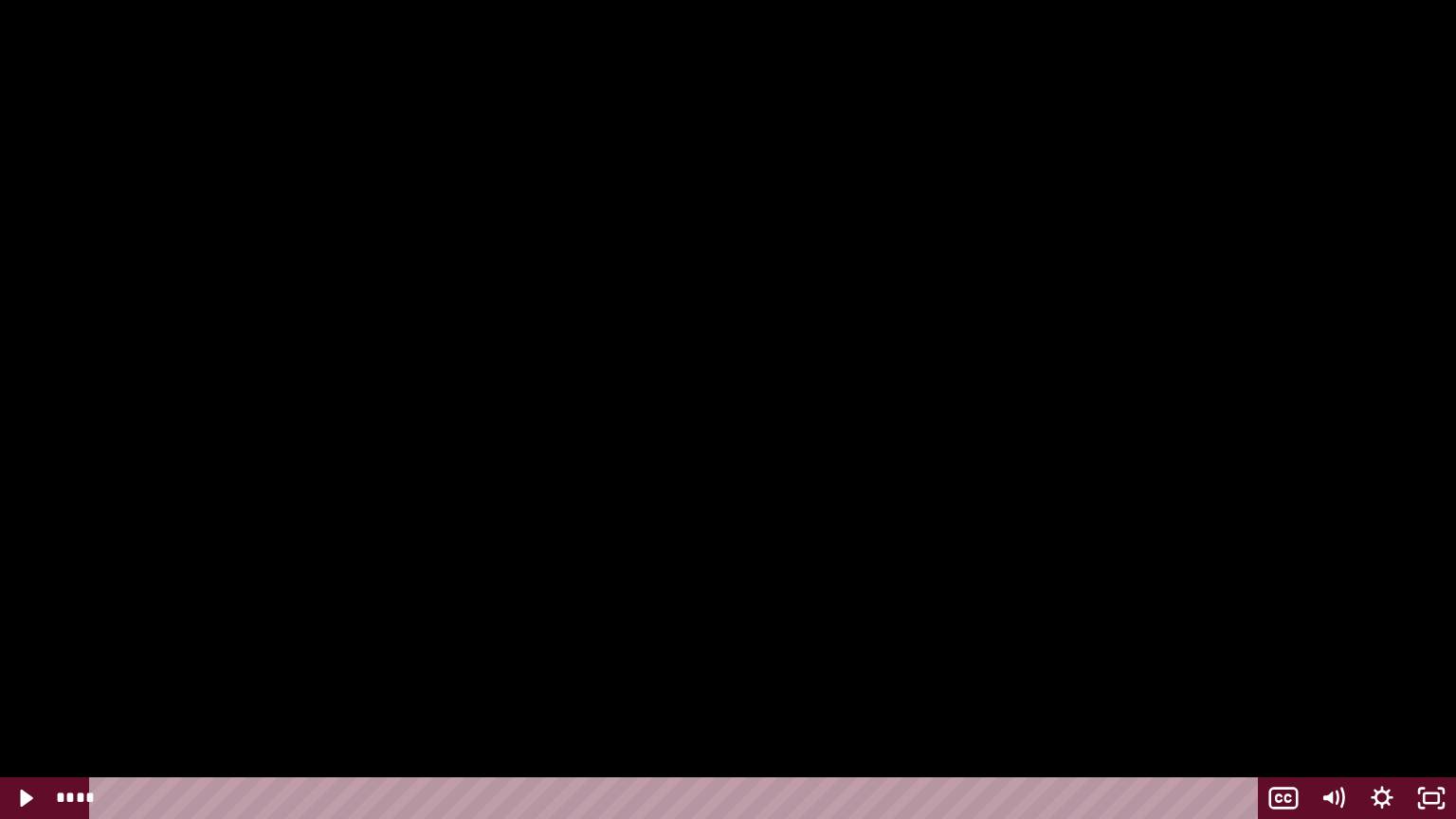 click at bounding box center [728, 410] 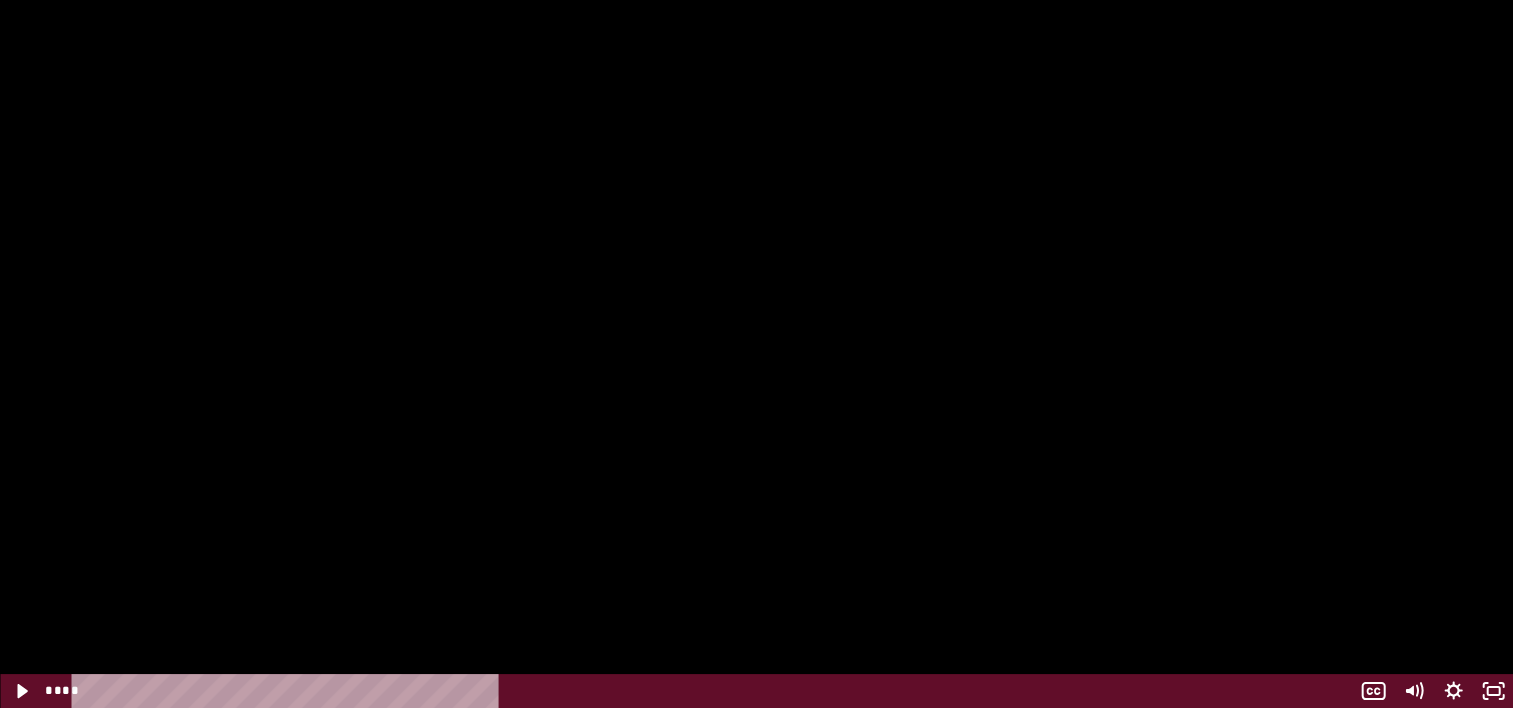 scroll, scrollTop: 600, scrollLeft: 0, axis: vertical 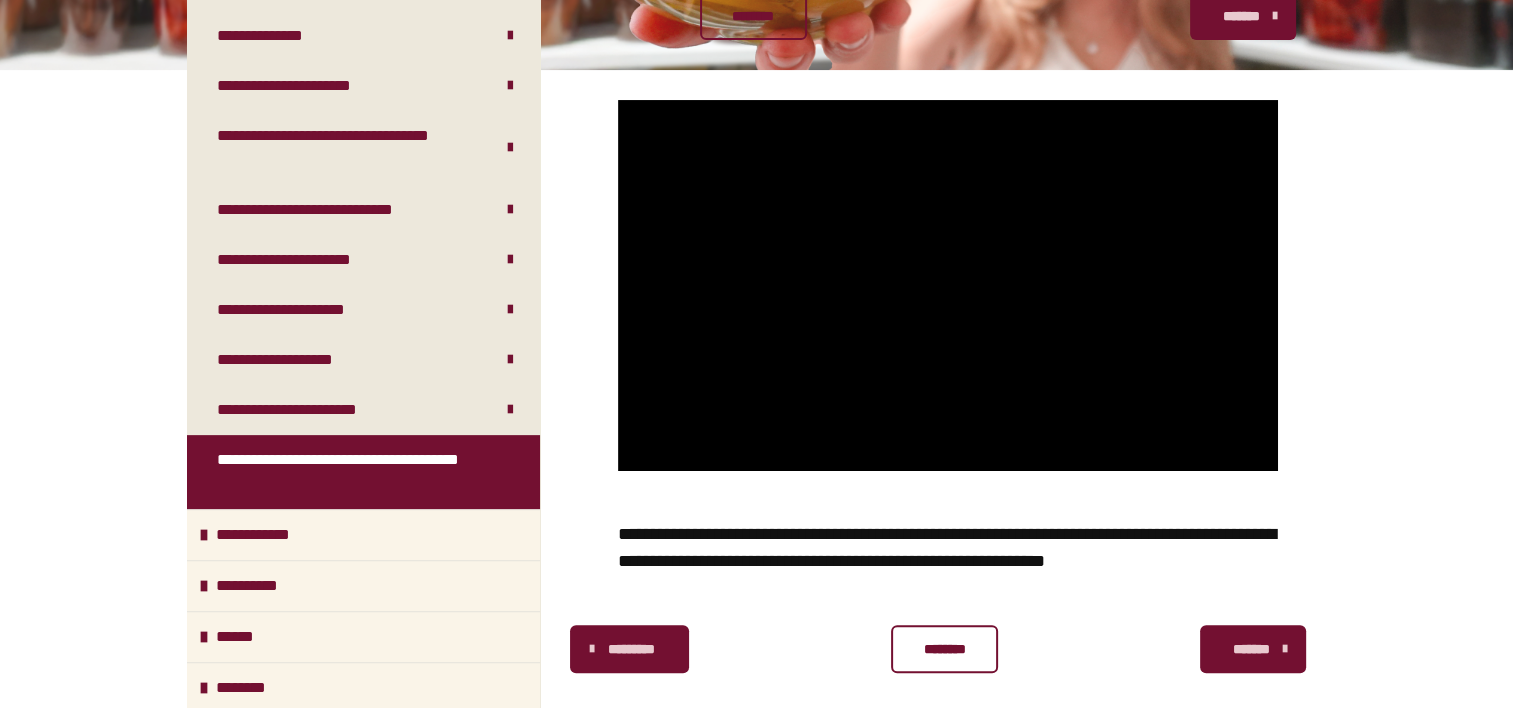 click on "********" at bounding box center [944, 649] 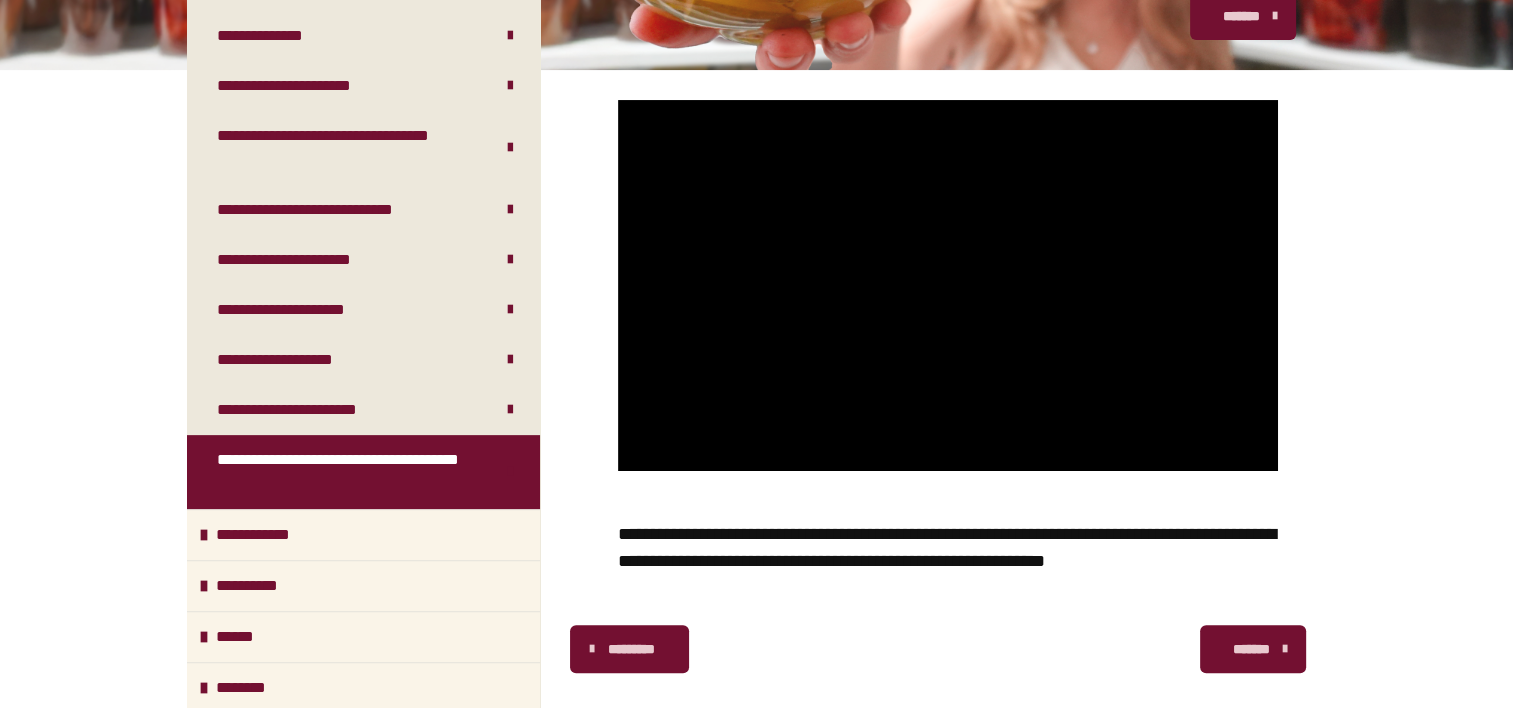 click on "*******" at bounding box center [1253, 649] 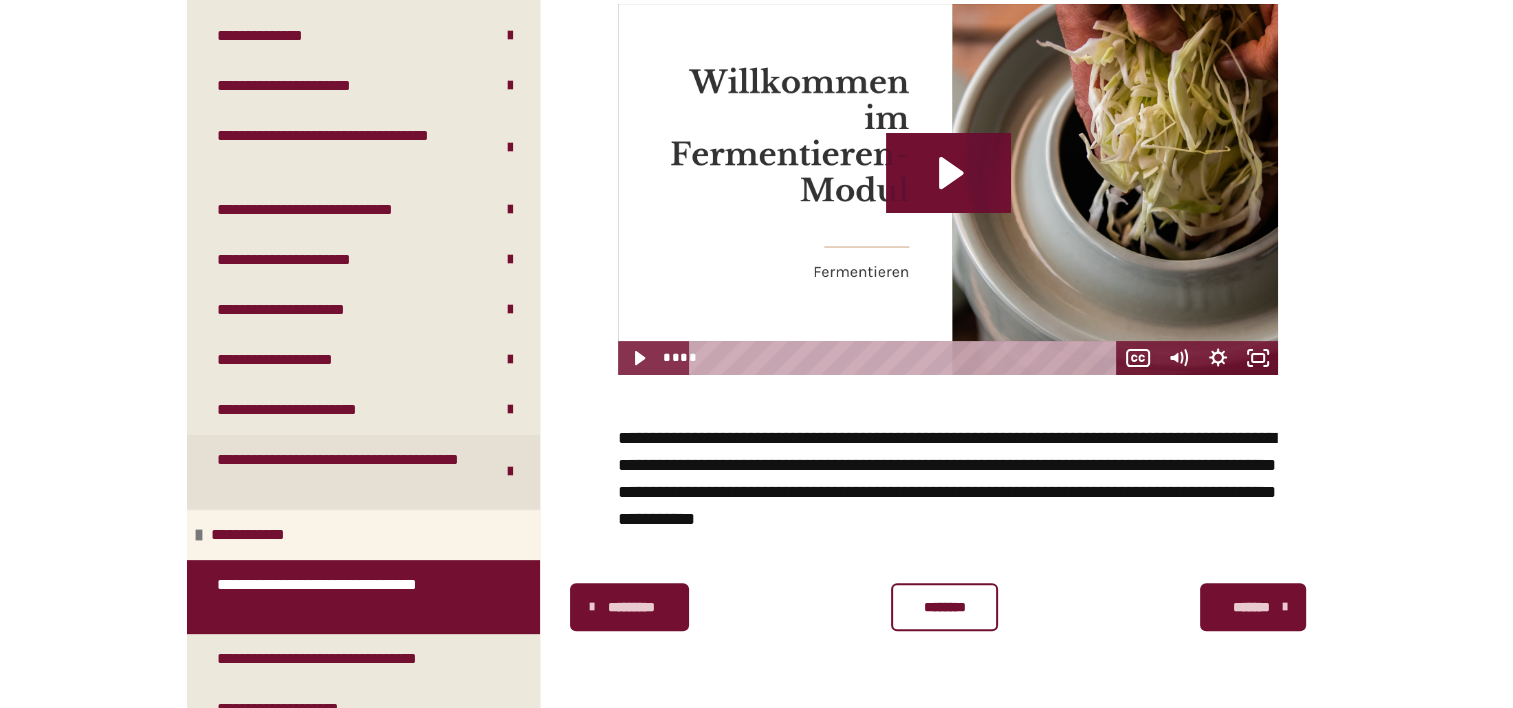 scroll, scrollTop: 448, scrollLeft: 0, axis: vertical 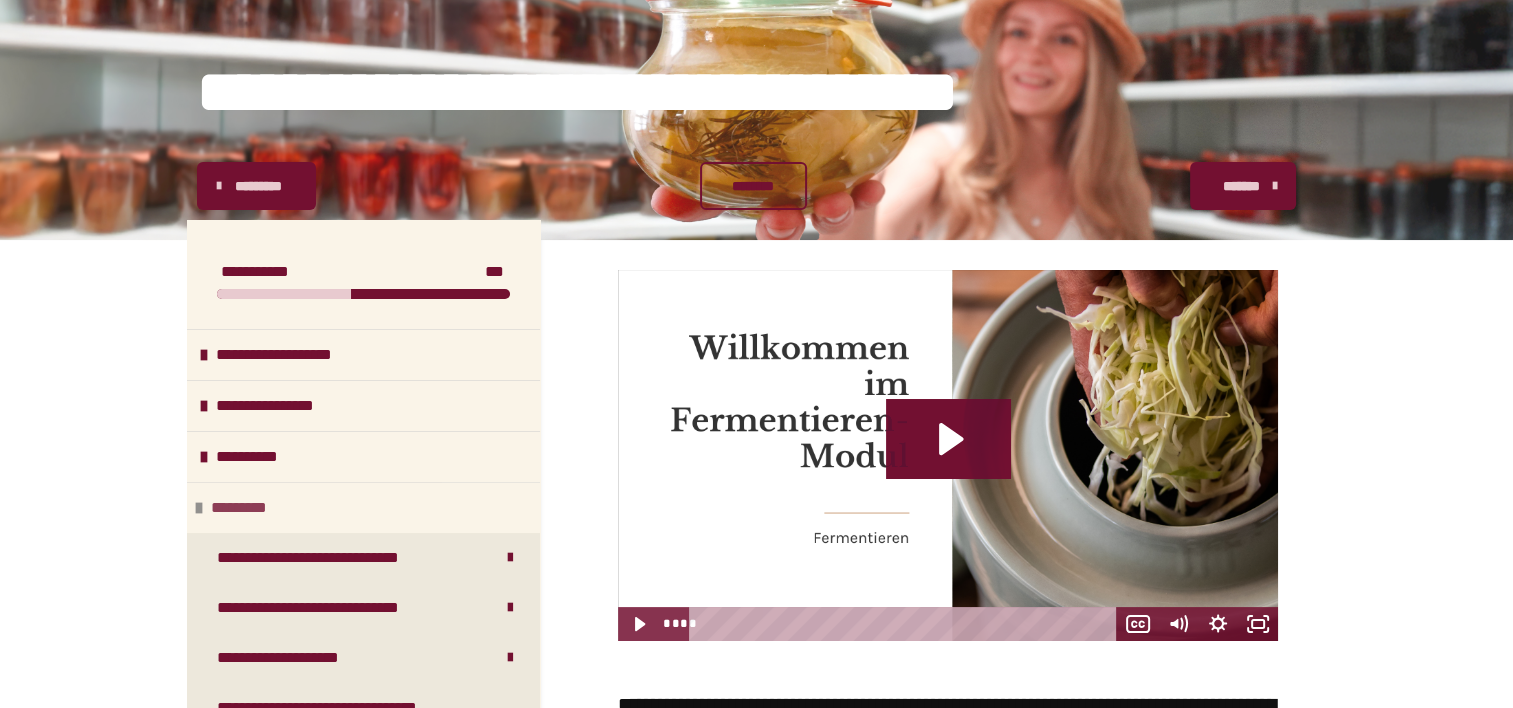 click at bounding box center (199, 508) 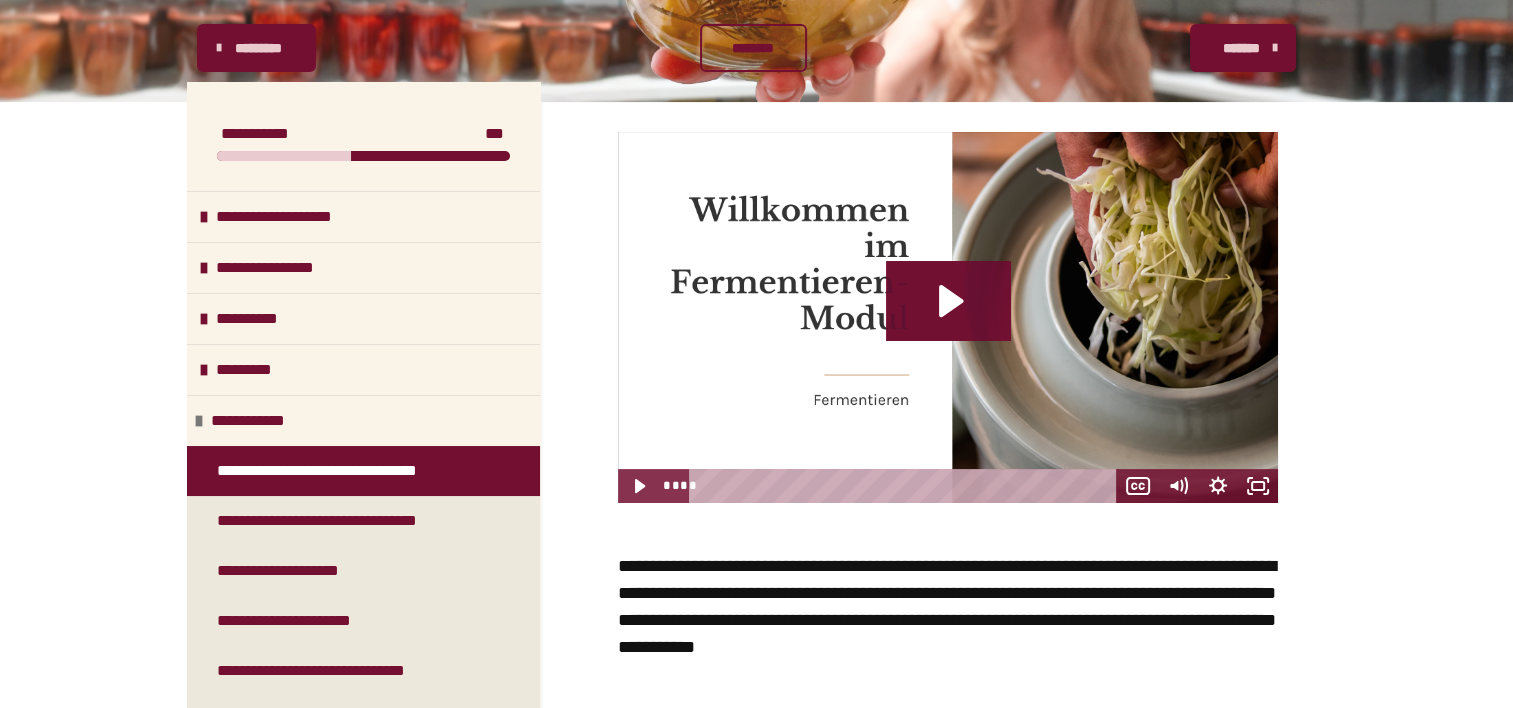 scroll, scrollTop: 448, scrollLeft: 0, axis: vertical 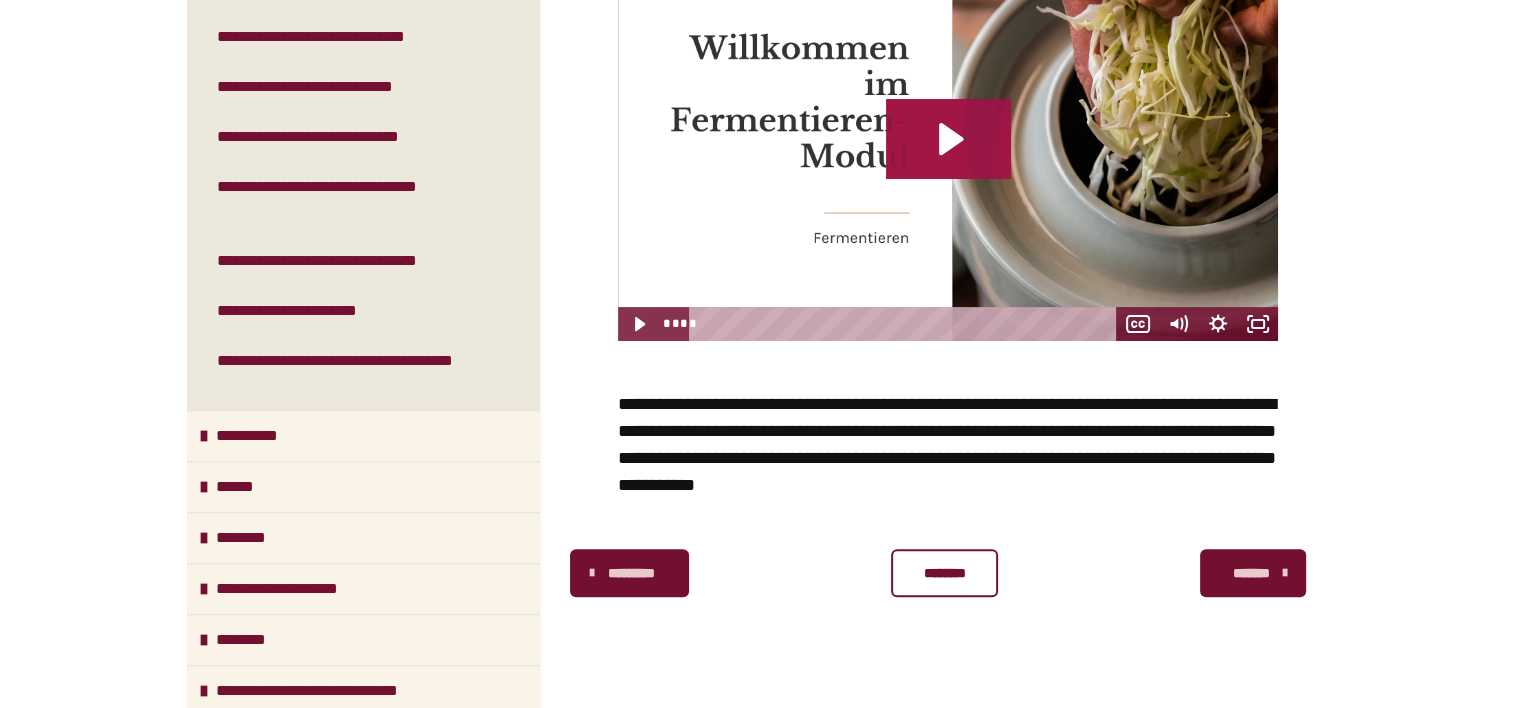 click 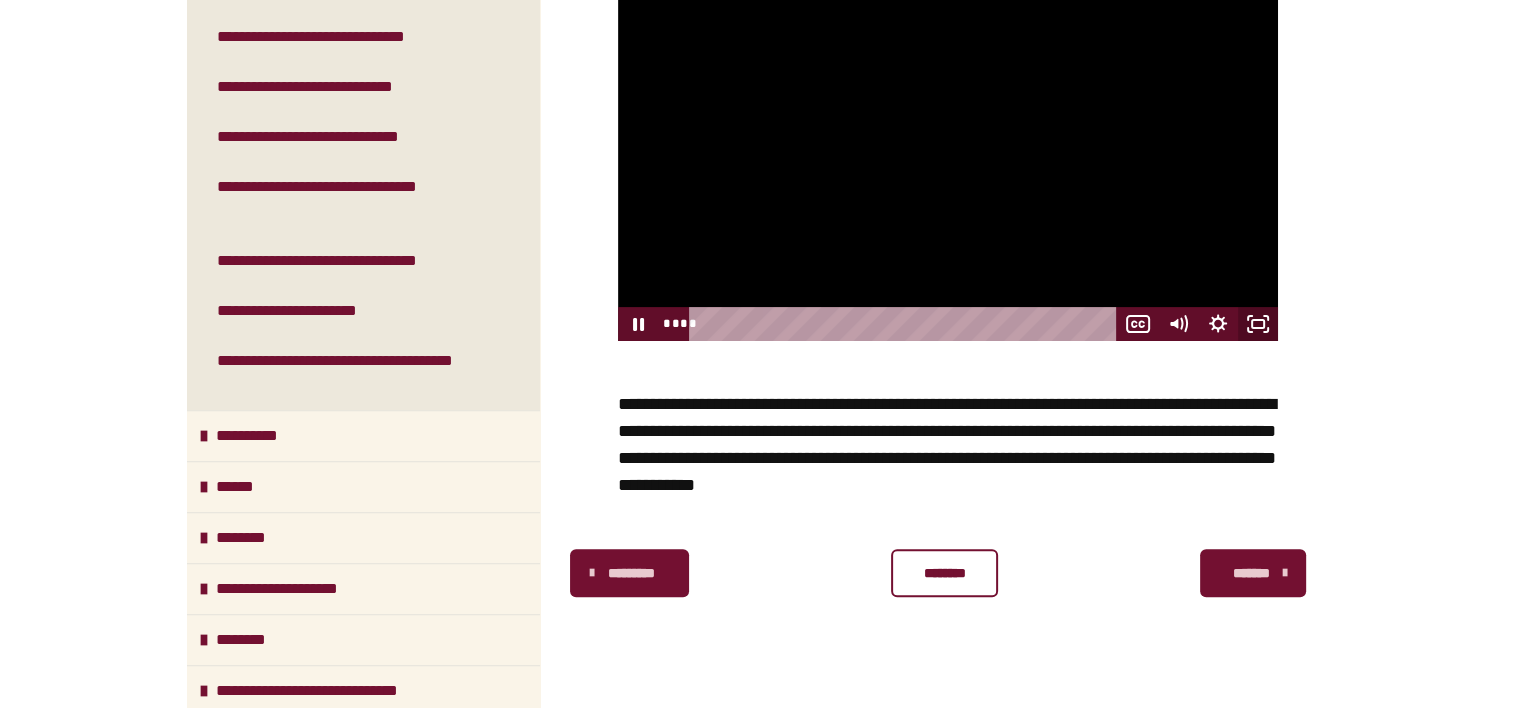 click 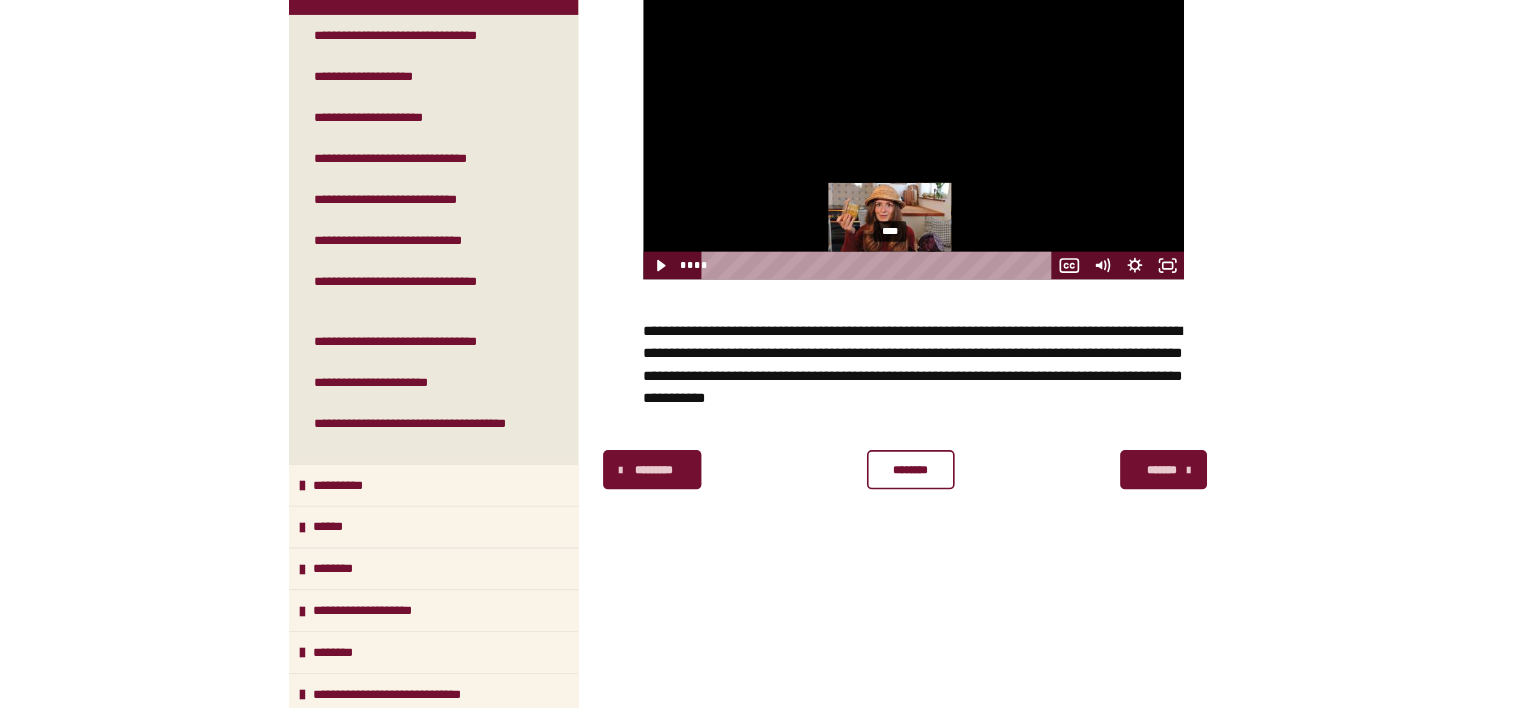 scroll, scrollTop: 576, scrollLeft: 0, axis: vertical 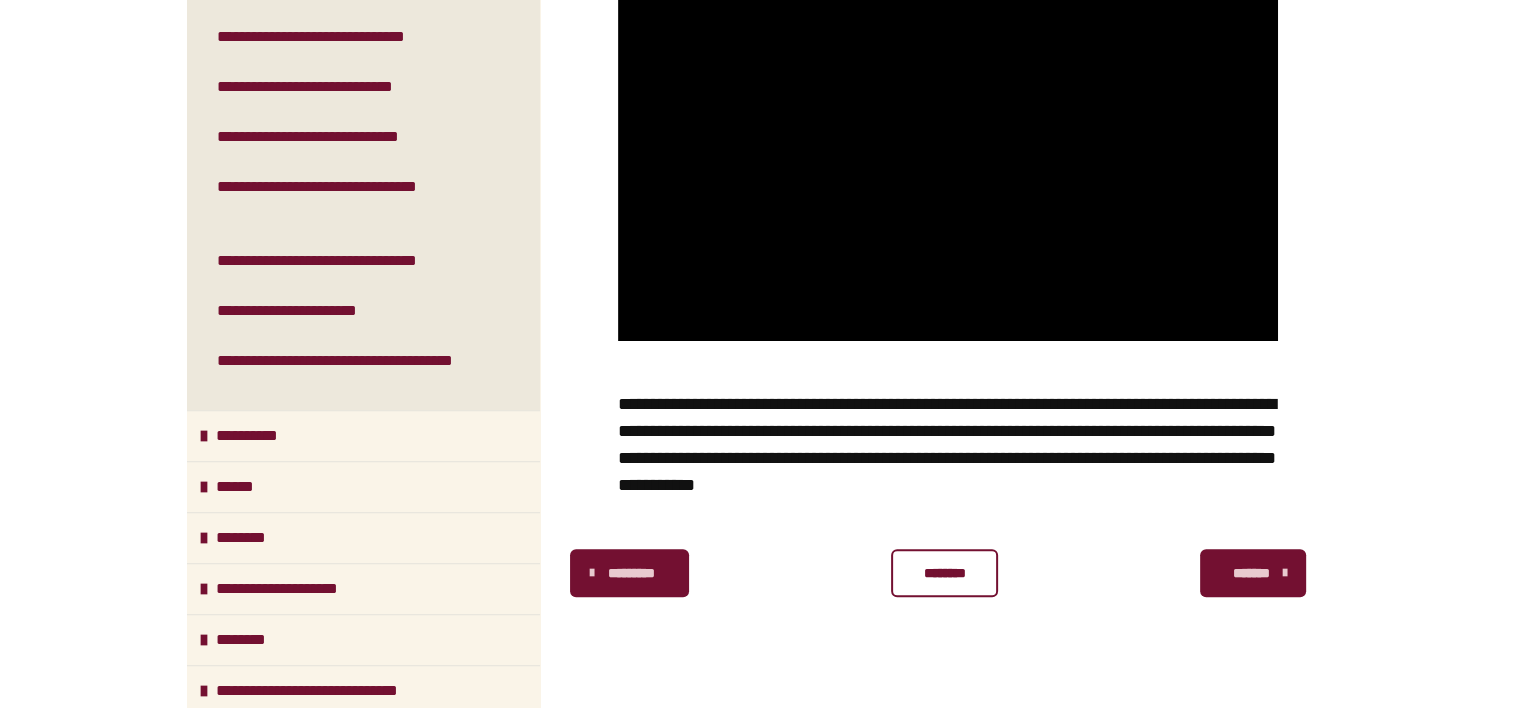 click on "********" at bounding box center (944, 573) 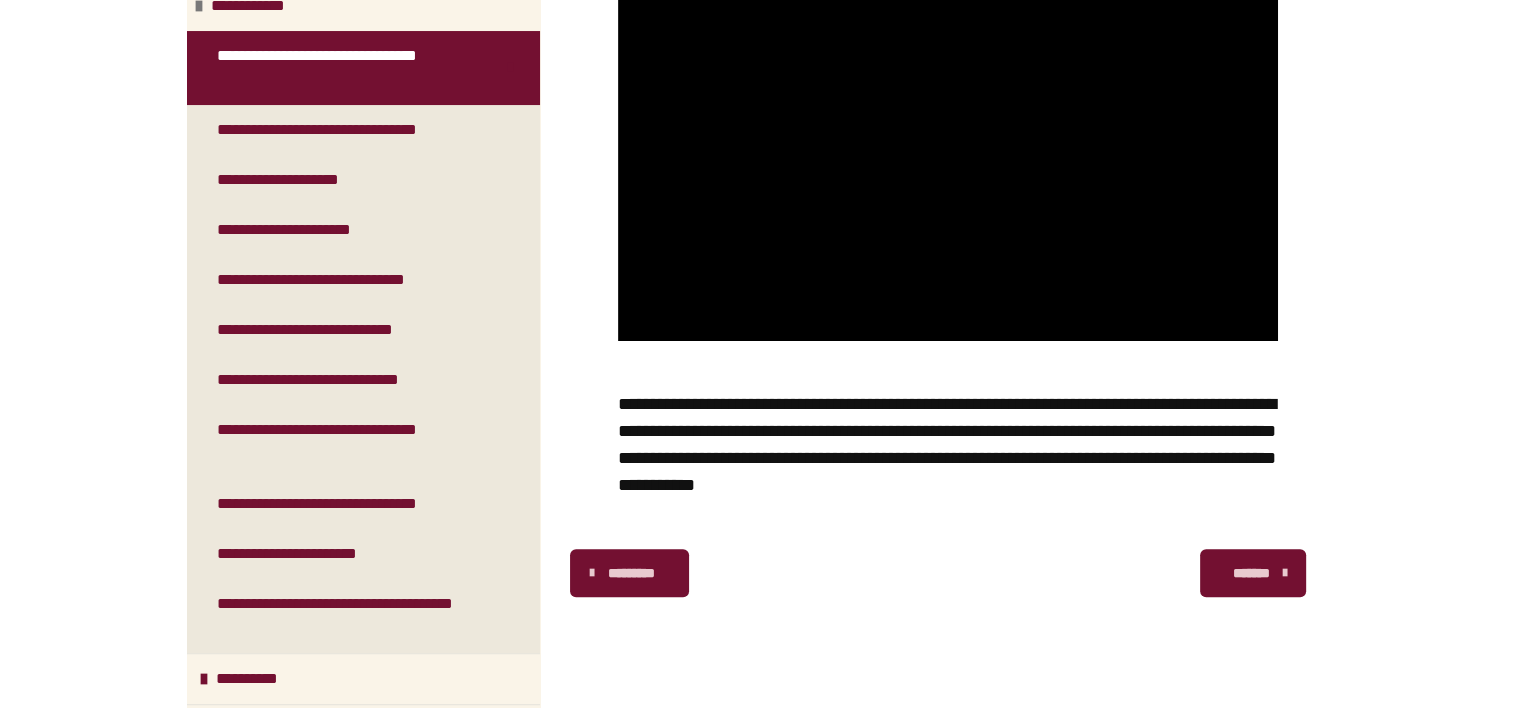 scroll, scrollTop: 276, scrollLeft: 0, axis: vertical 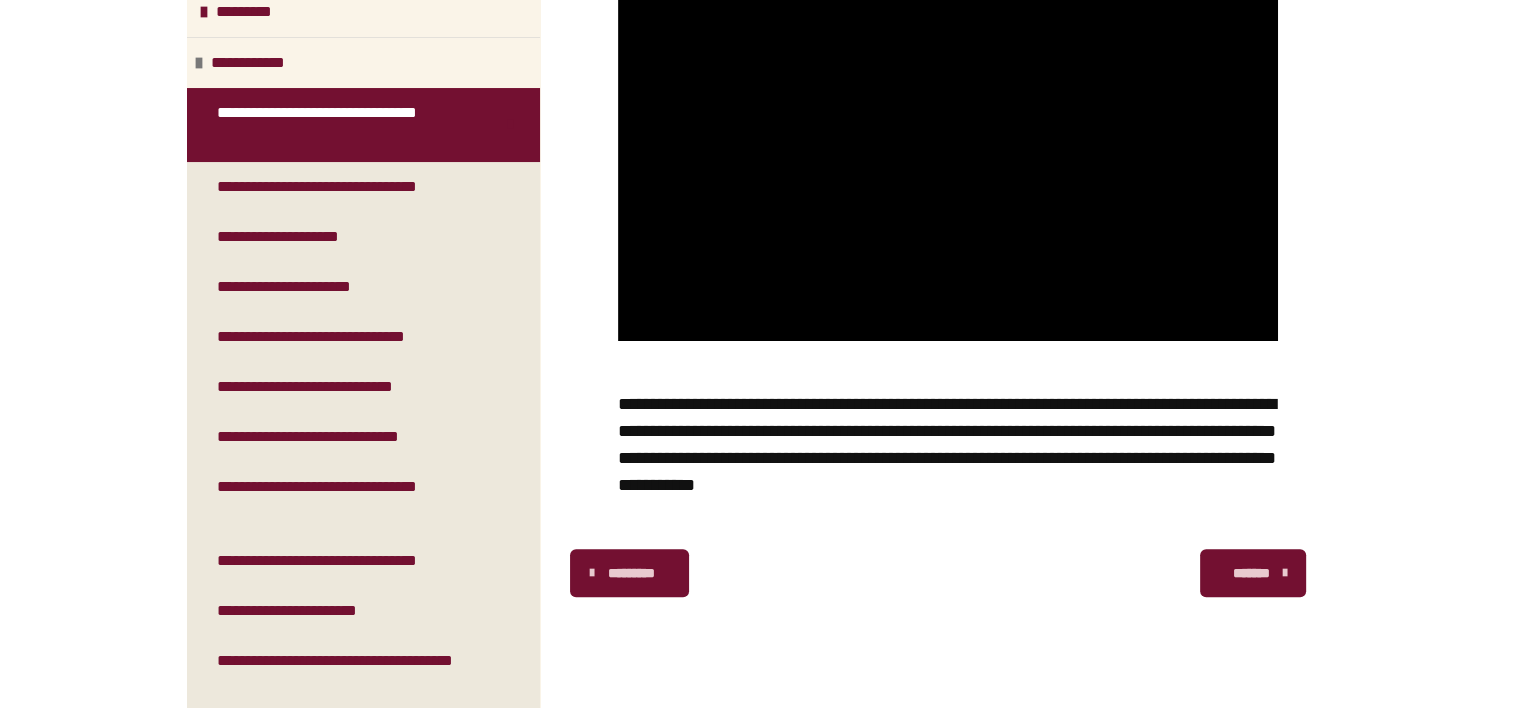 click on "*******" at bounding box center [1251, 573] 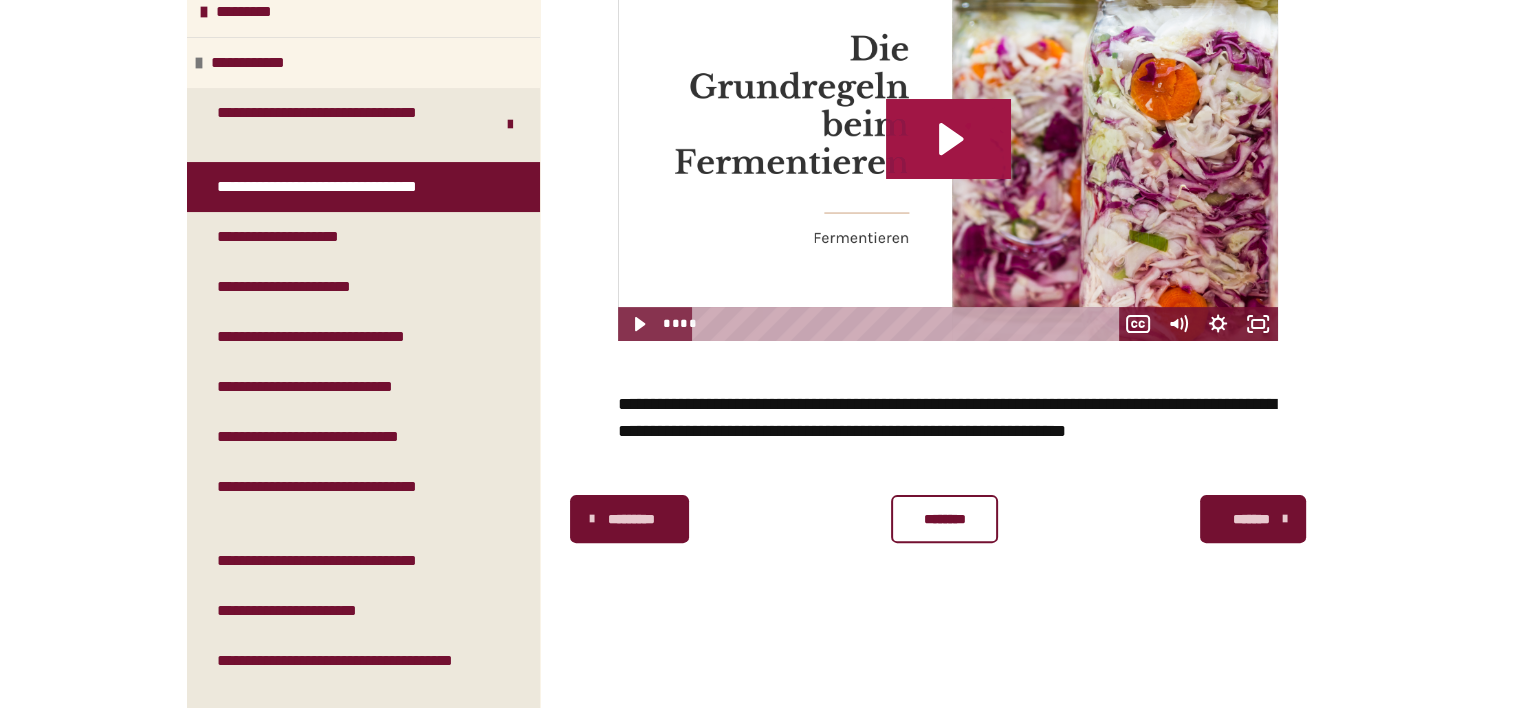 click 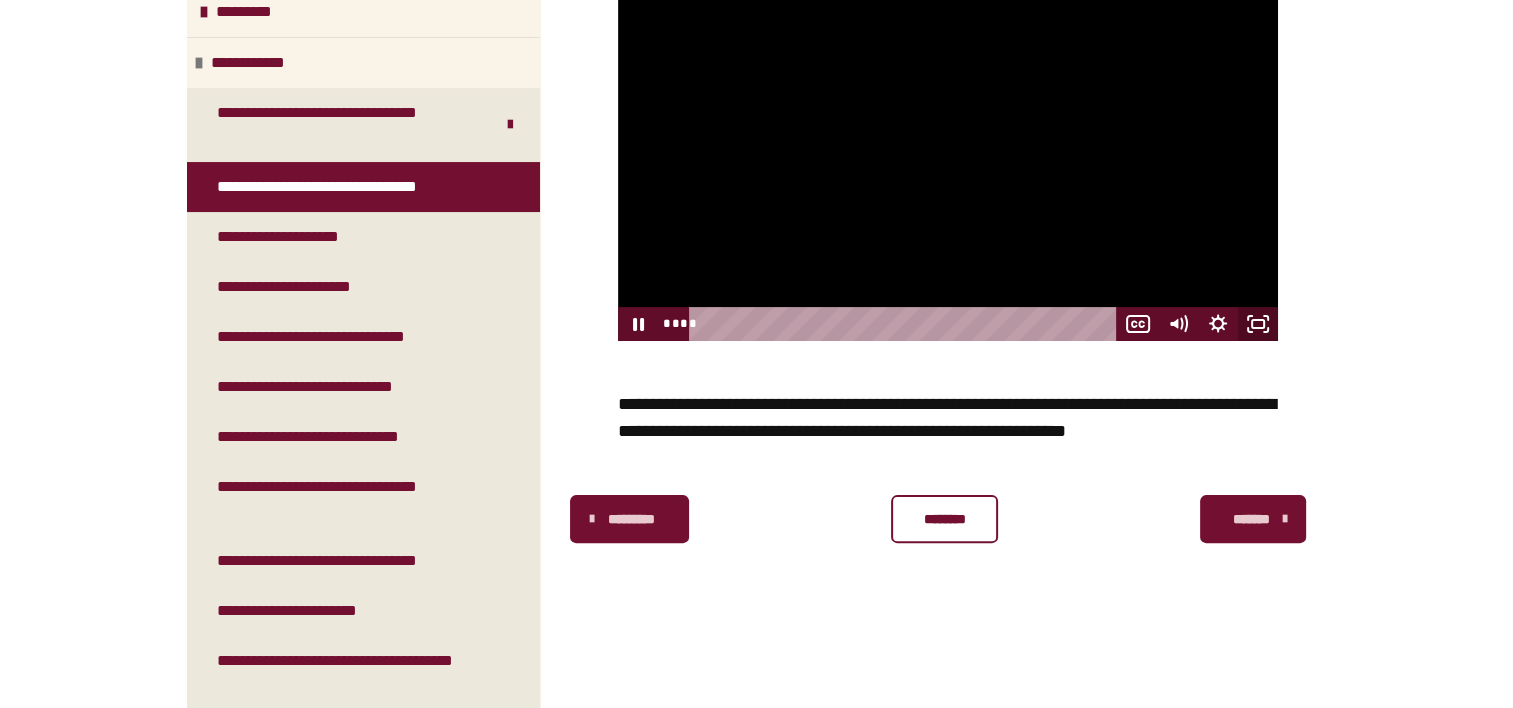 click 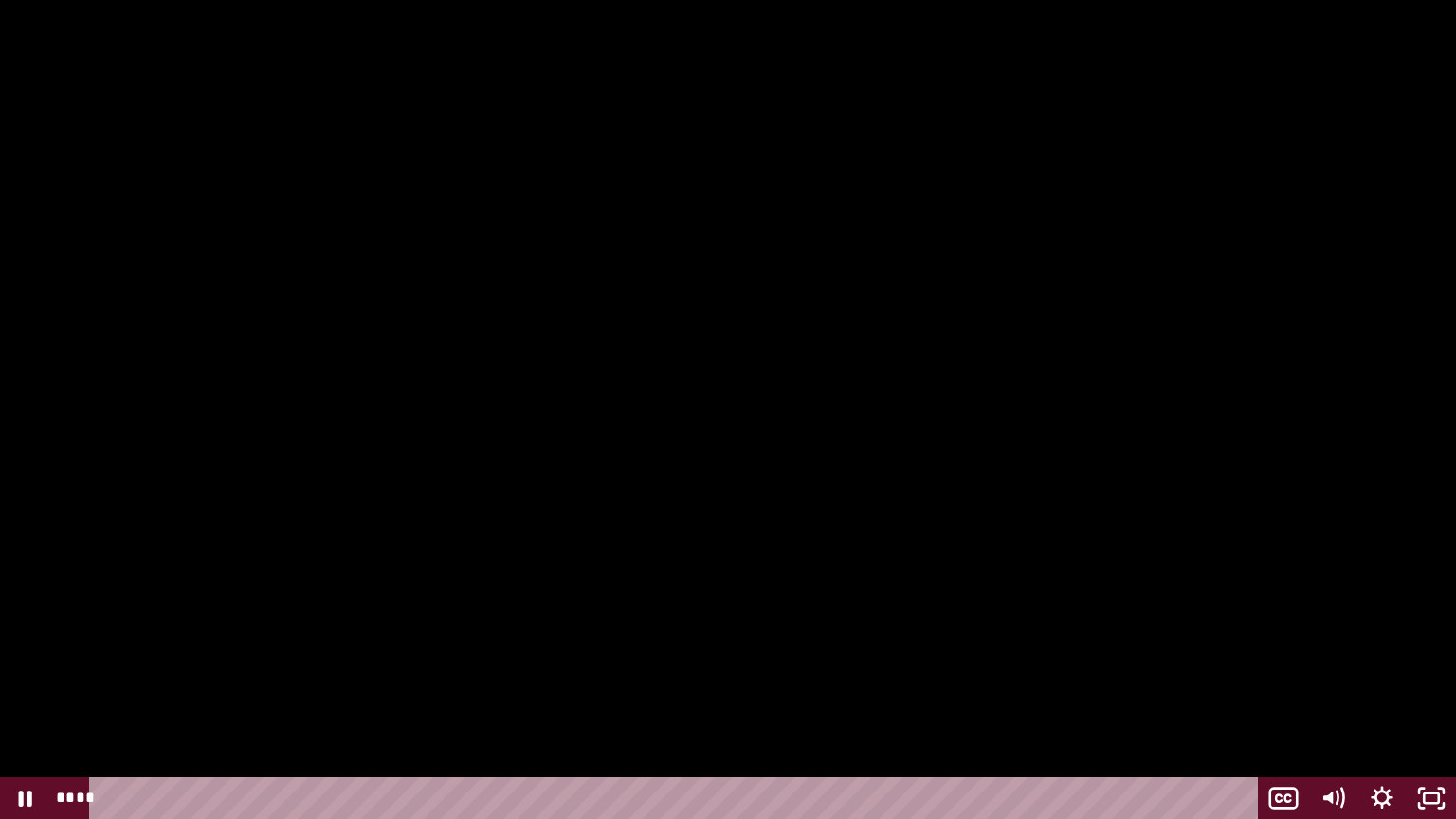 click at bounding box center (728, 410) 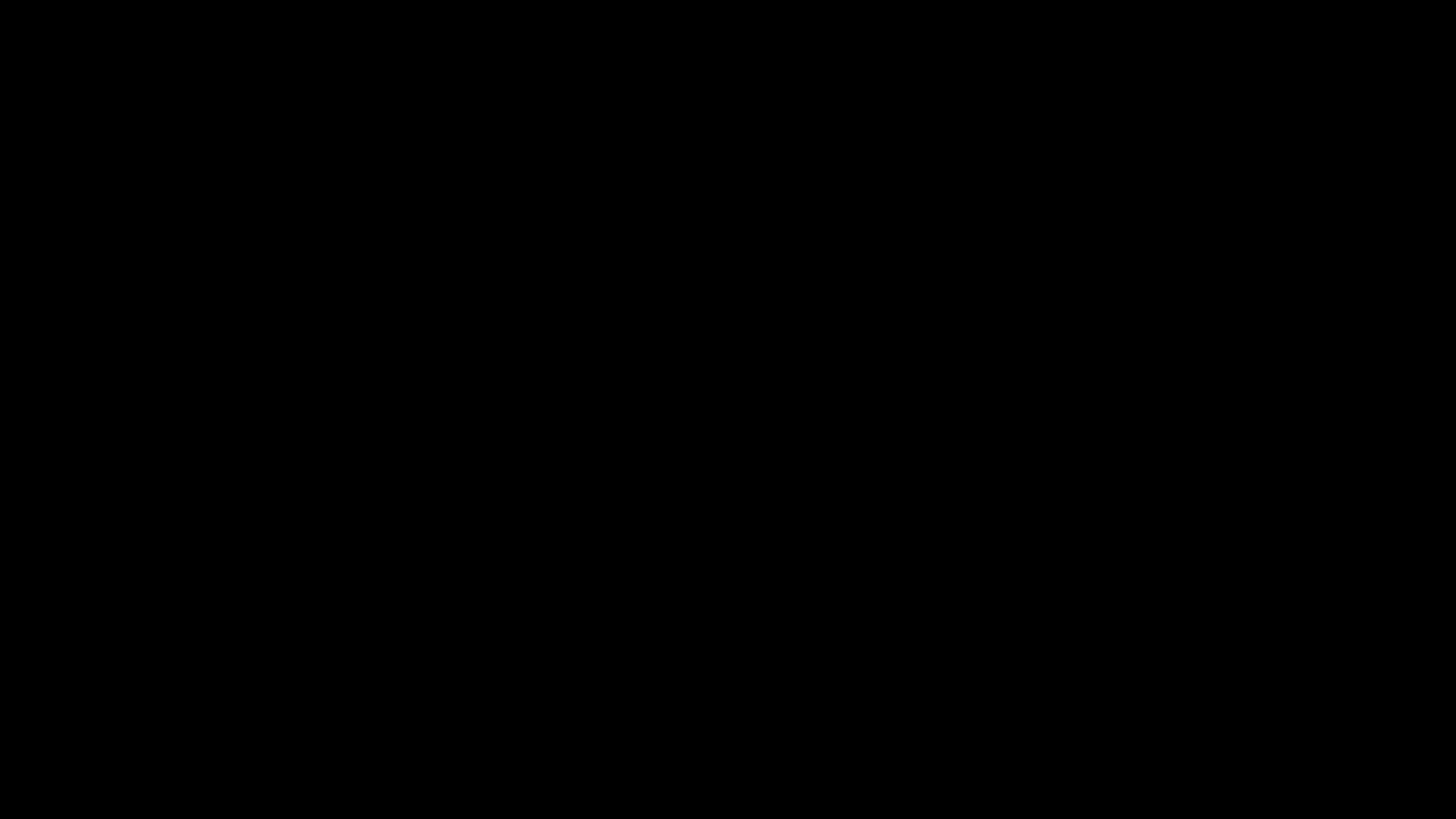 click at bounding box center [728, 410] 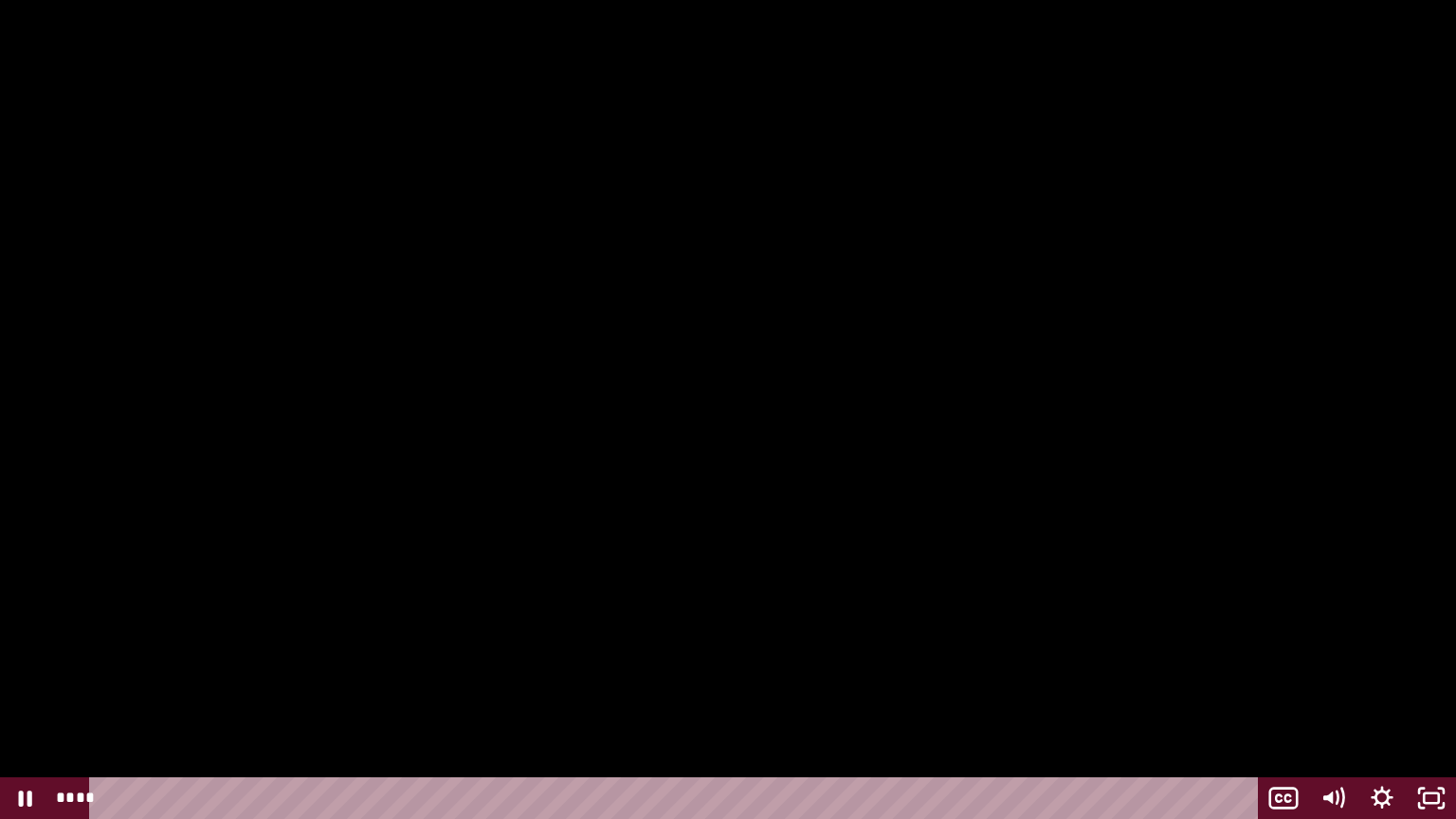 click at bounding box center (728, 410) 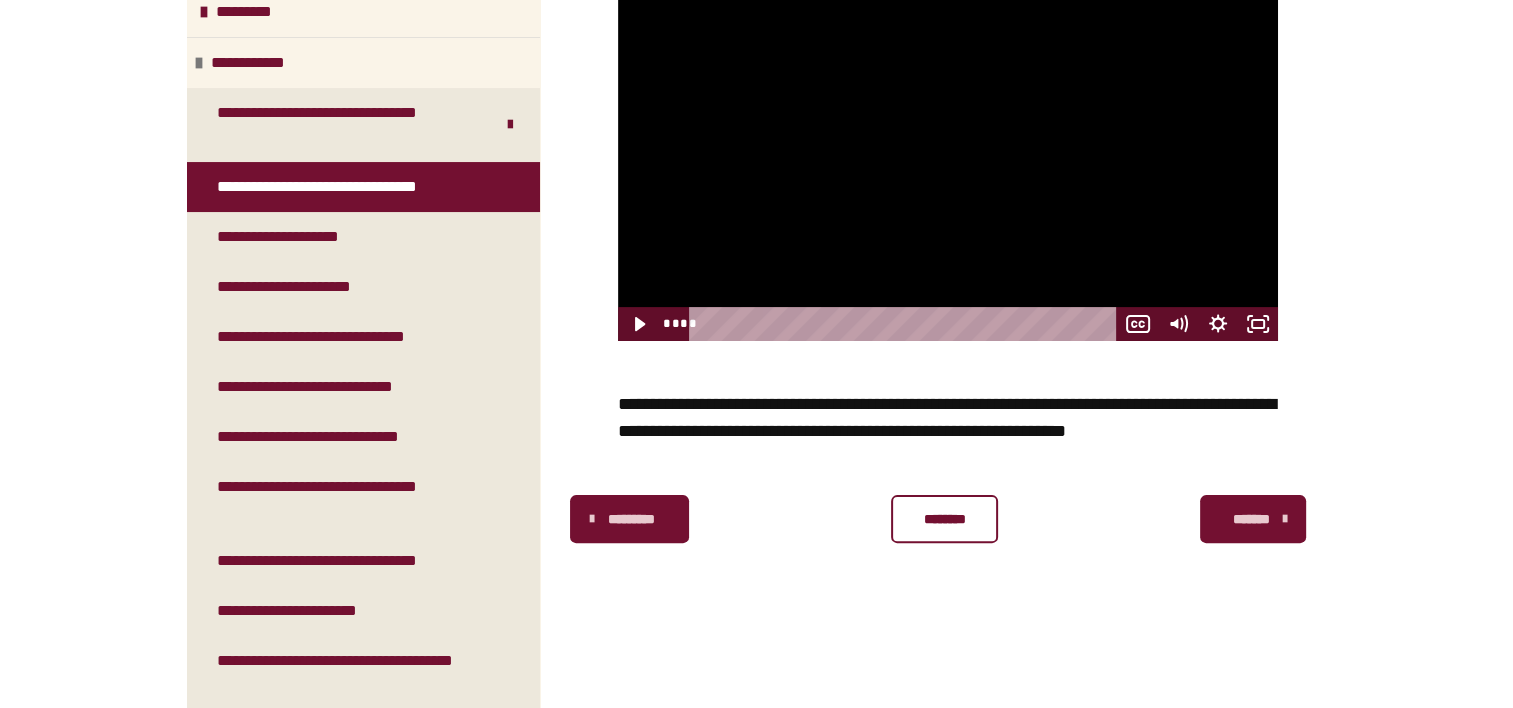 click at bounding box center (948, 155) 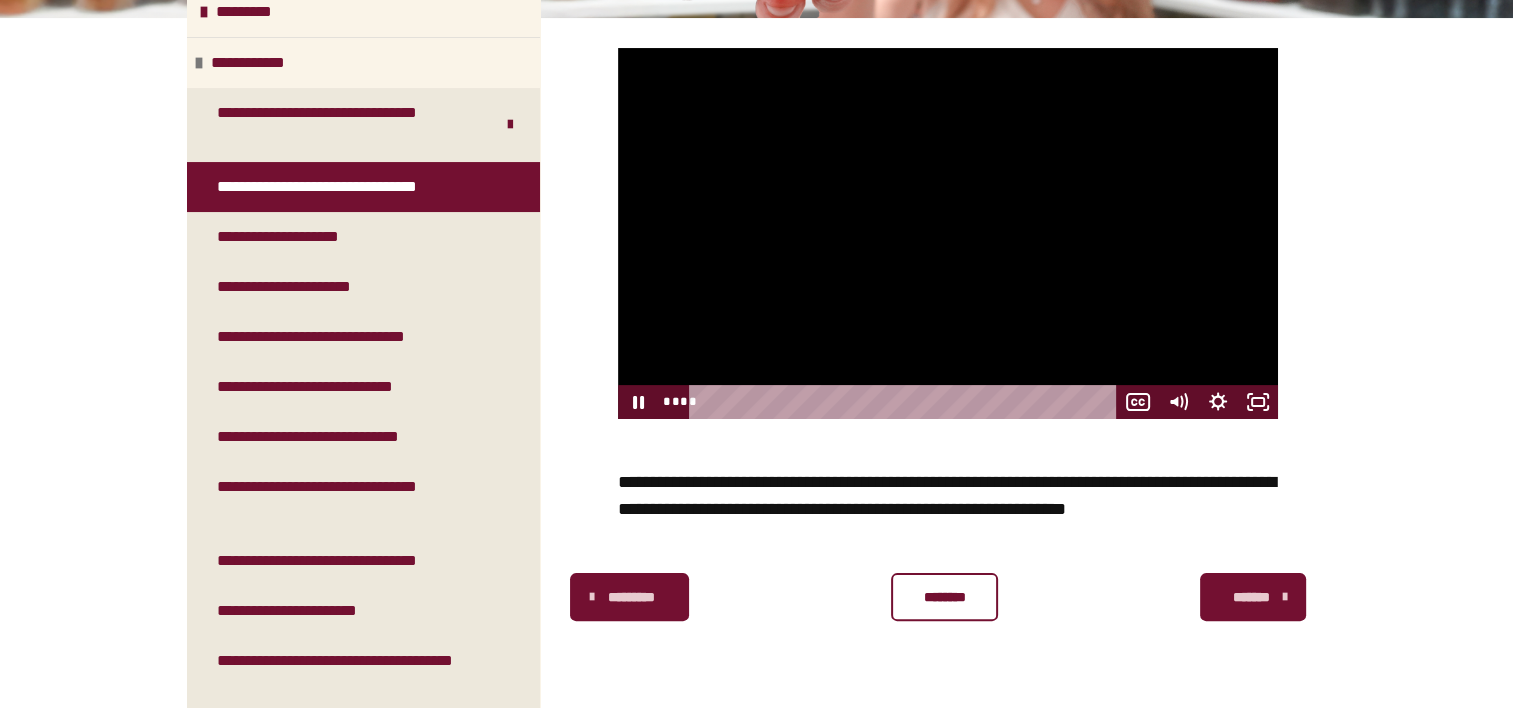 scroll, scrollTop: 348, scrollLeft: 0, axis: vertical 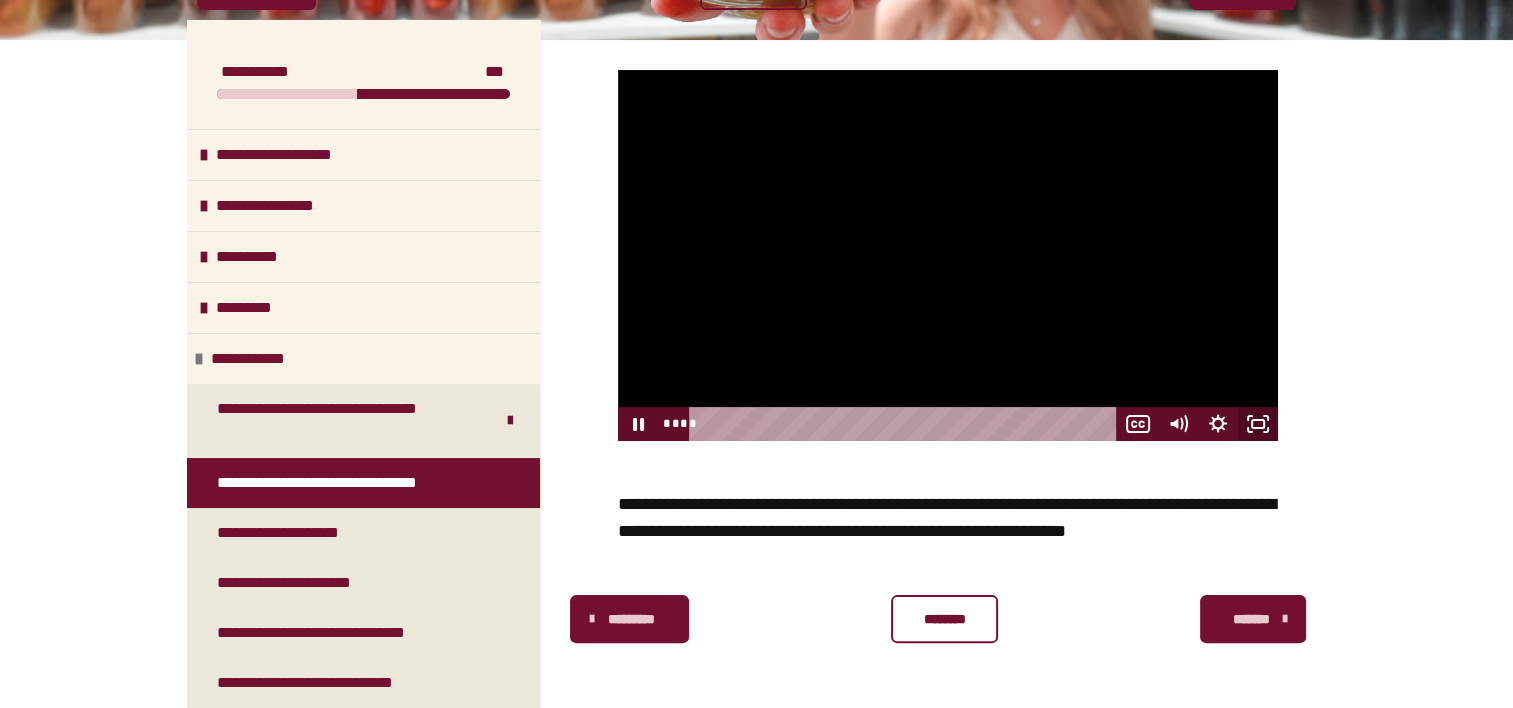 click 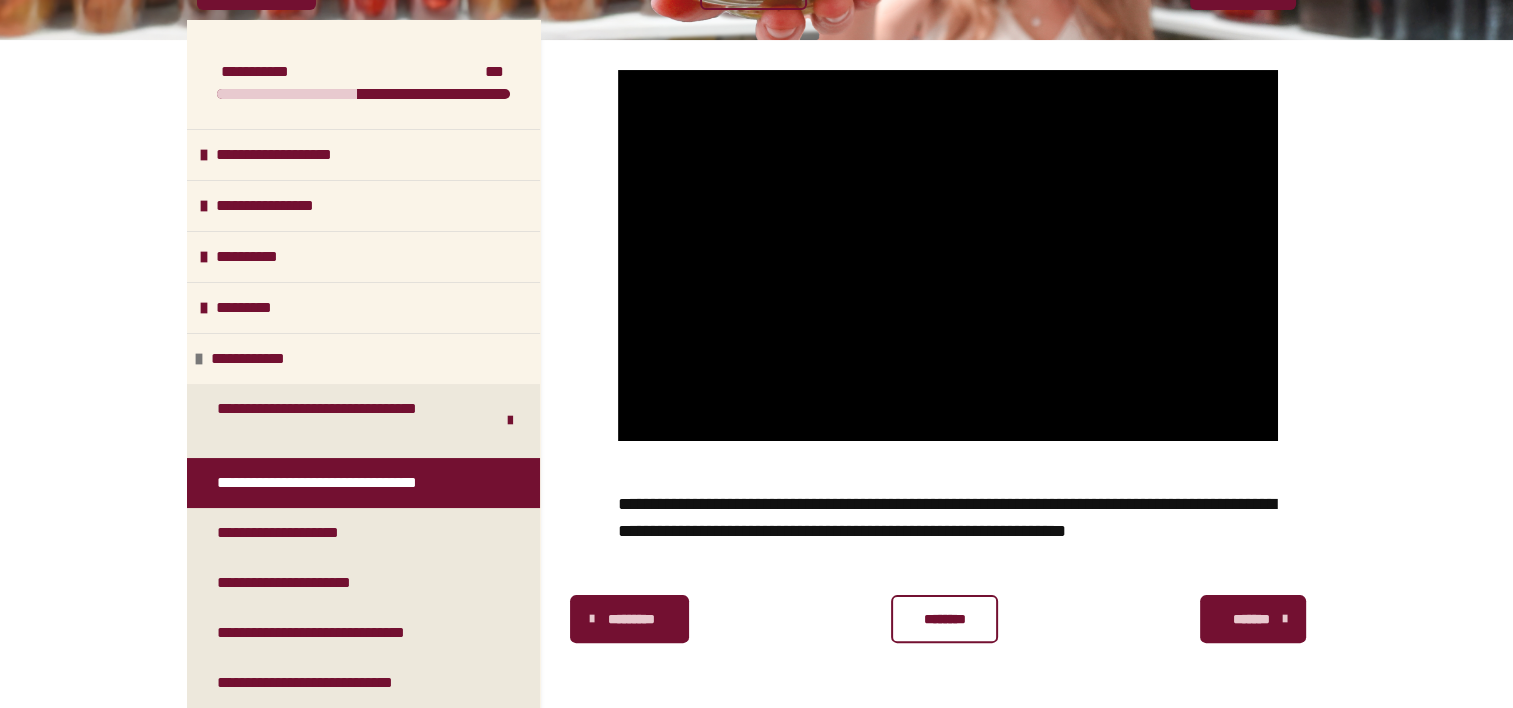 click on "********" at bounding box center (944, 619) 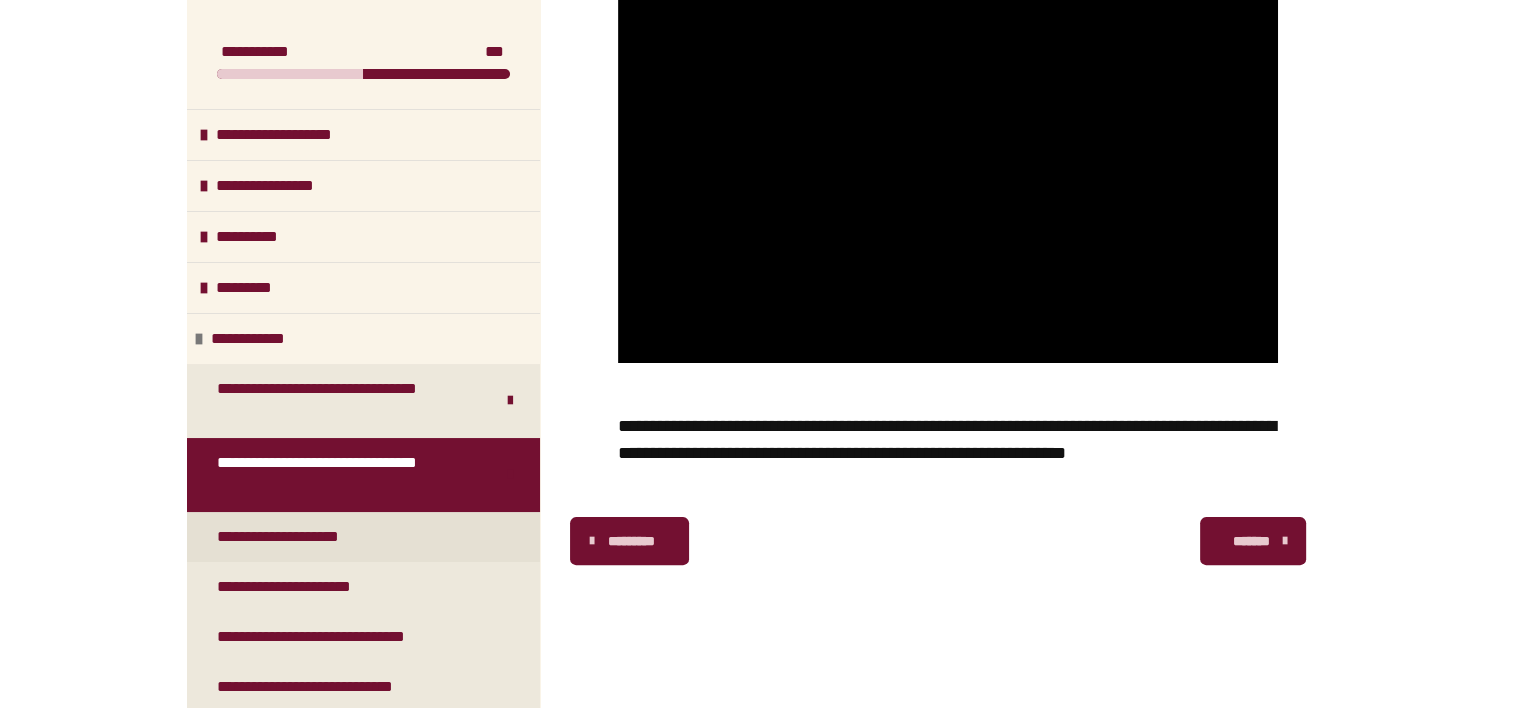 scroll, scrollTop: 448, scrollLeft: 0, axis: vertical 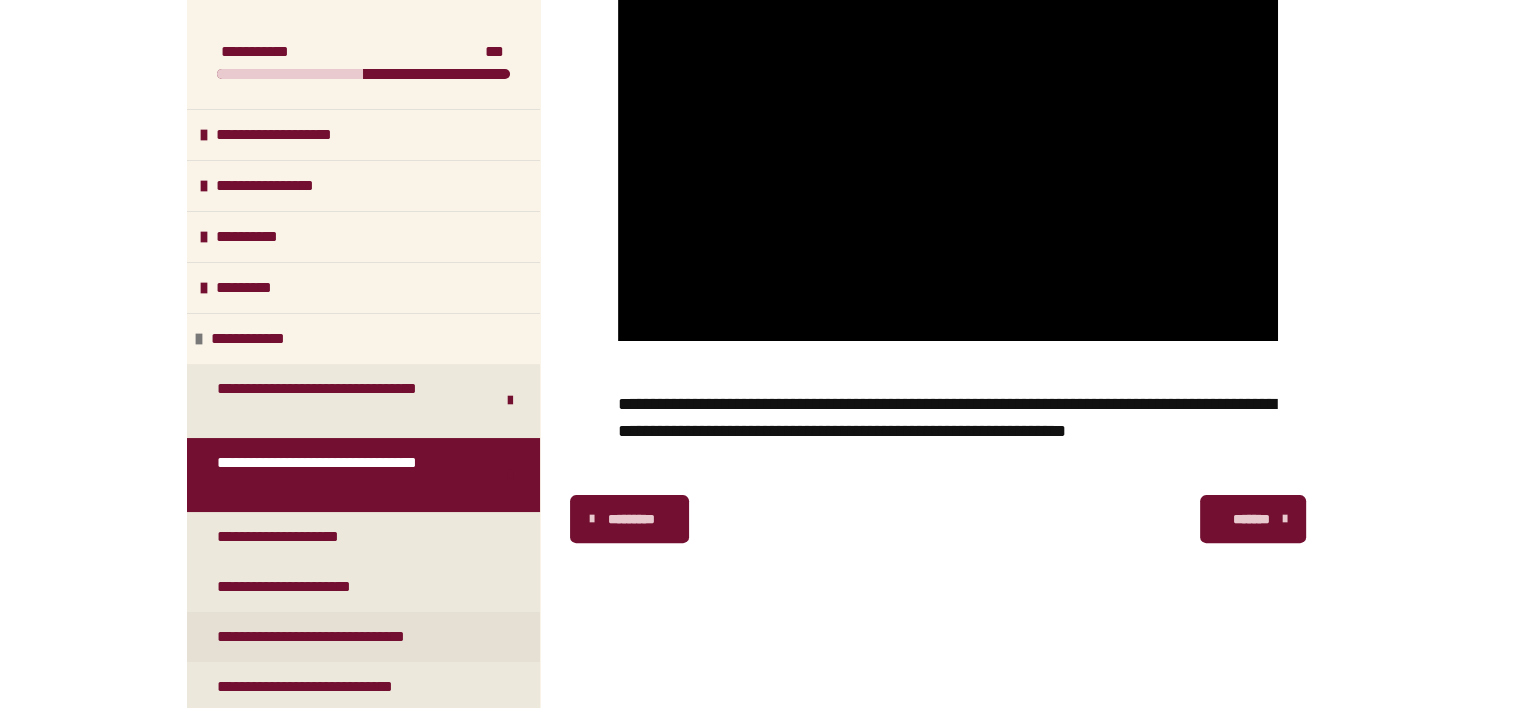 click on "**********" at bounding box center [341, 637] 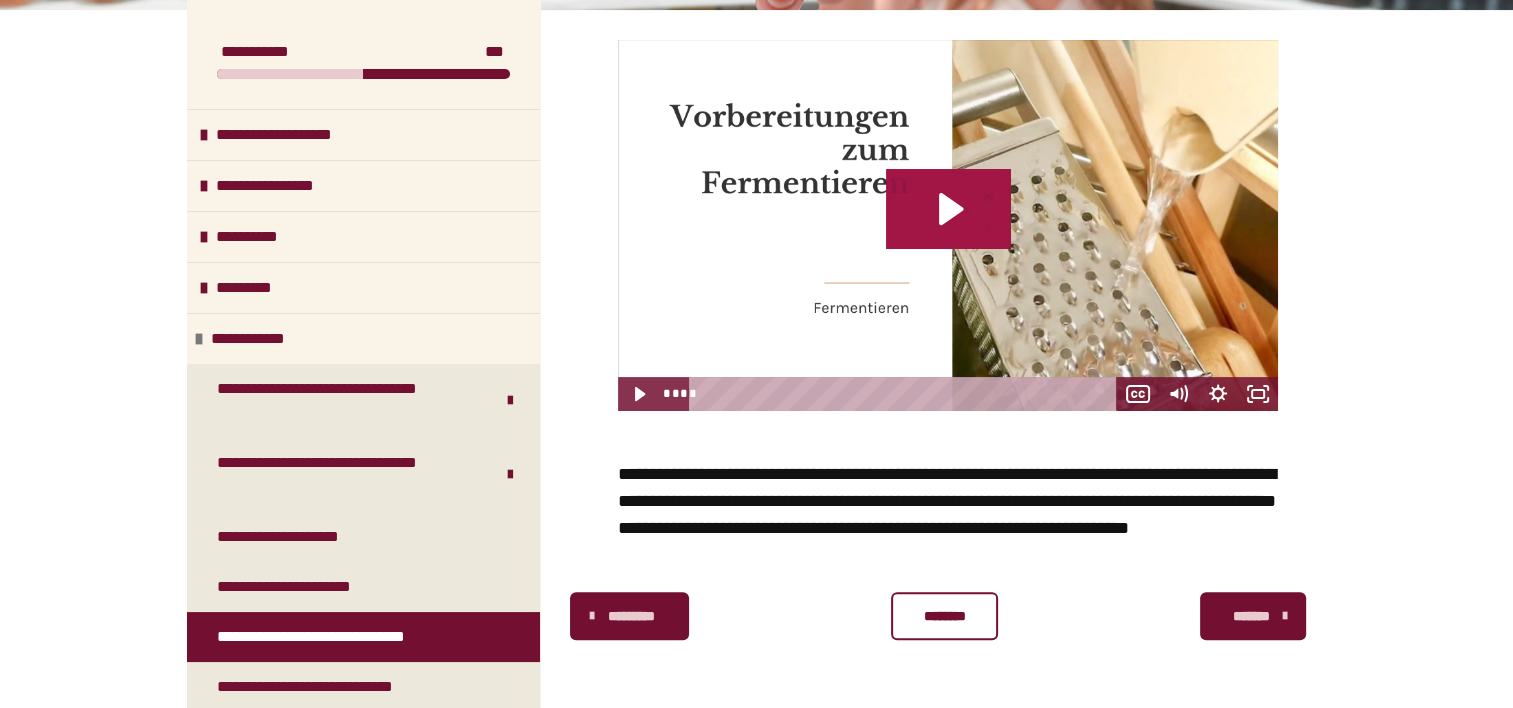 click 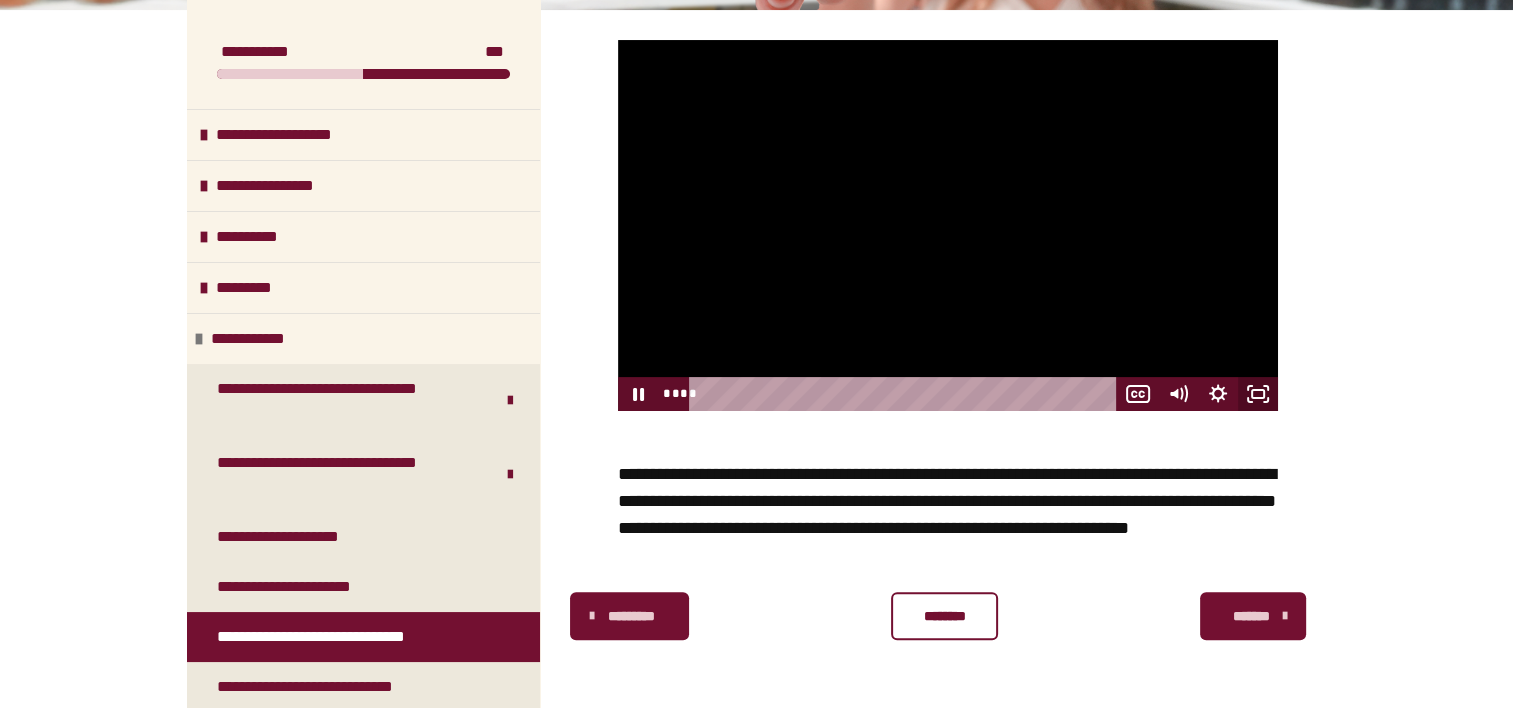 click 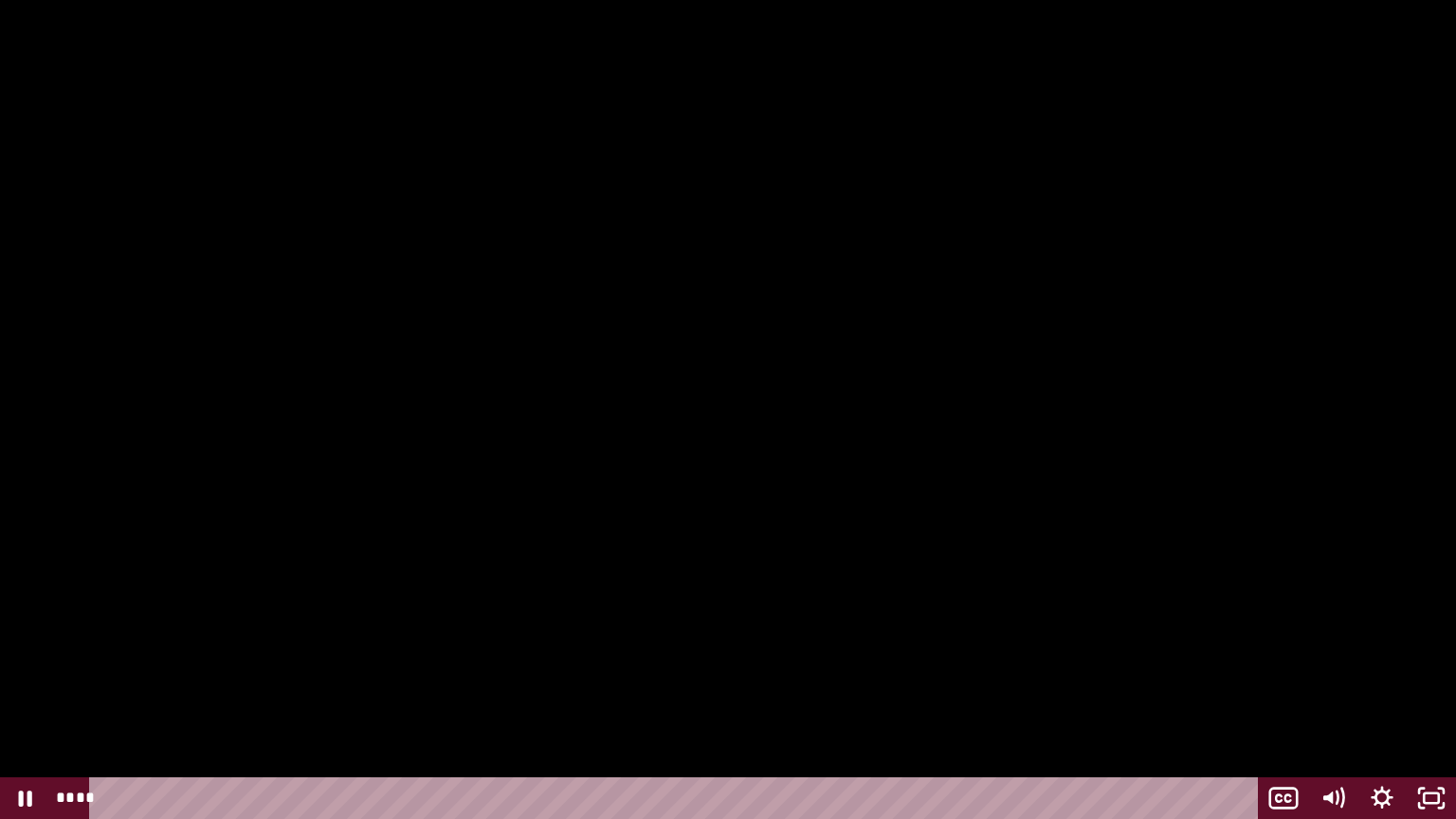 click at bounding box center [728, 410] 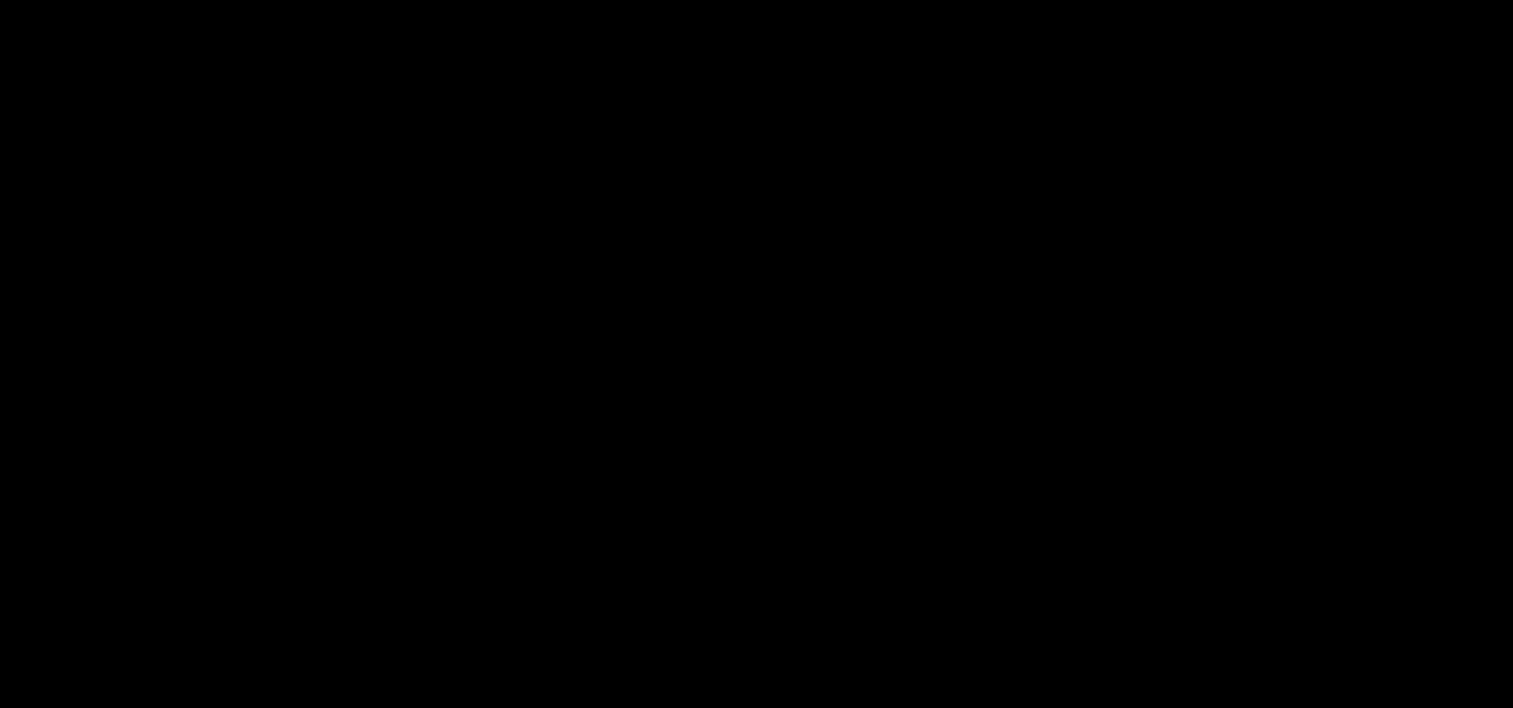 scroll, scrollTop: 300, scrollLeft: 0, axis: vertical 